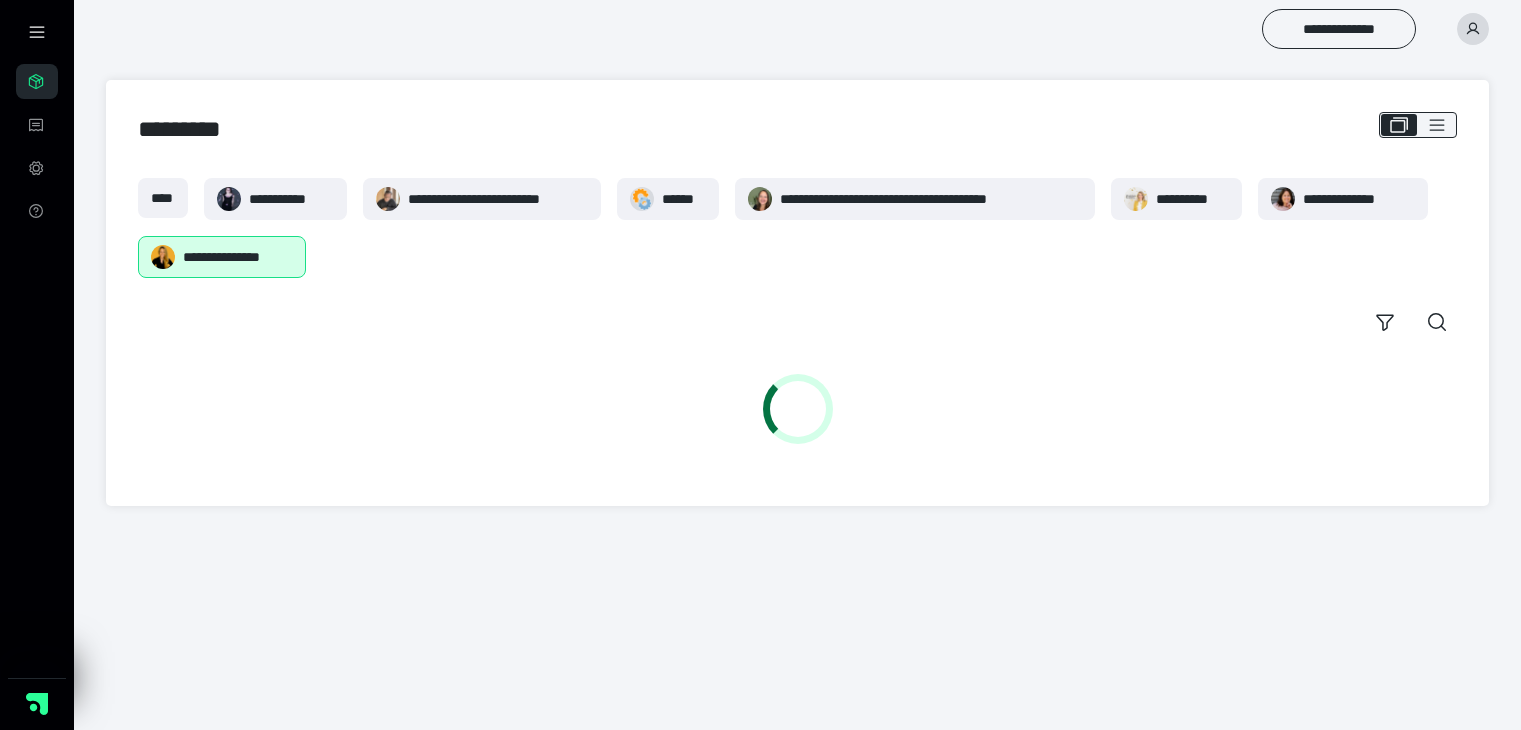 scroll, scrollTop: 0, scrollLeft: 0, axis: both 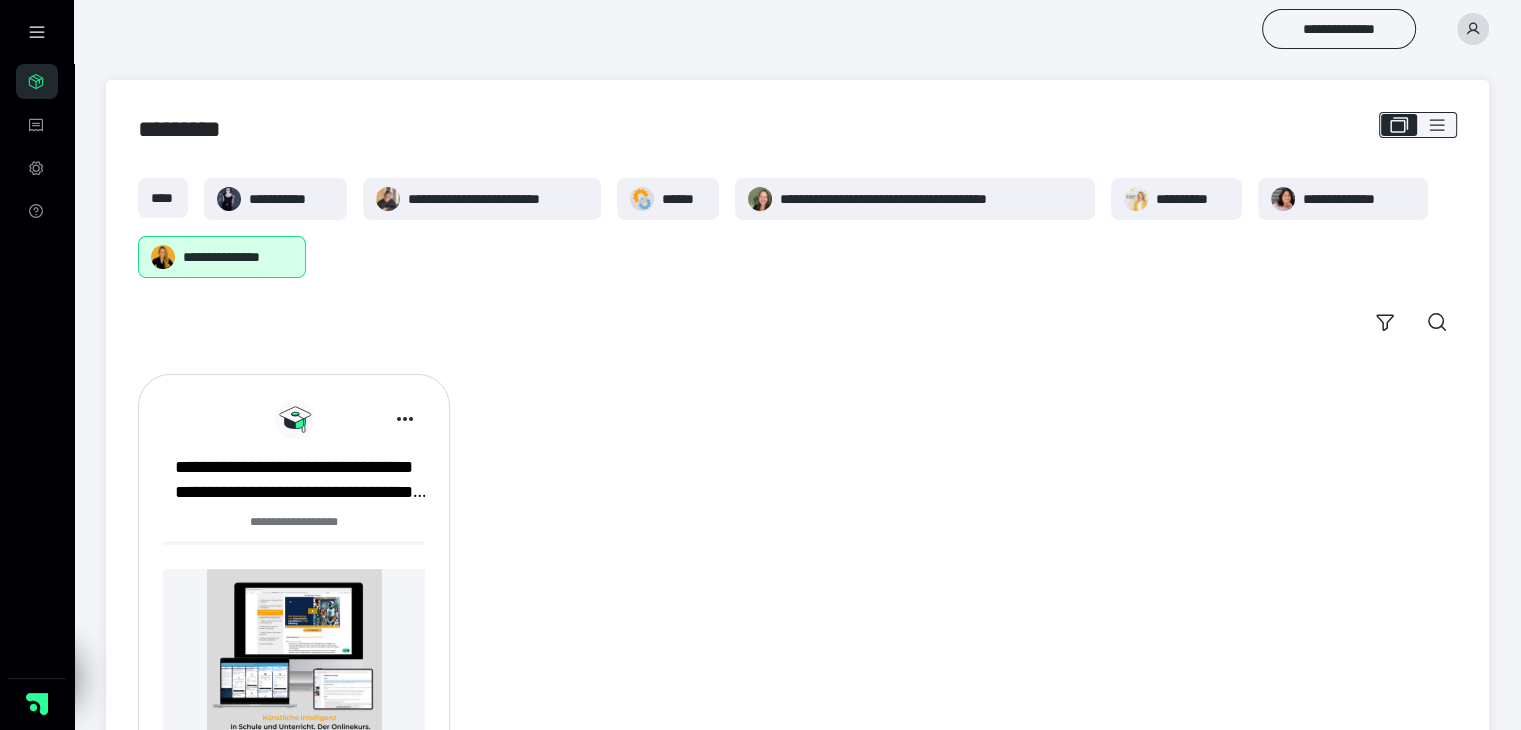 click on "**********" at bounding box center [294, 522] 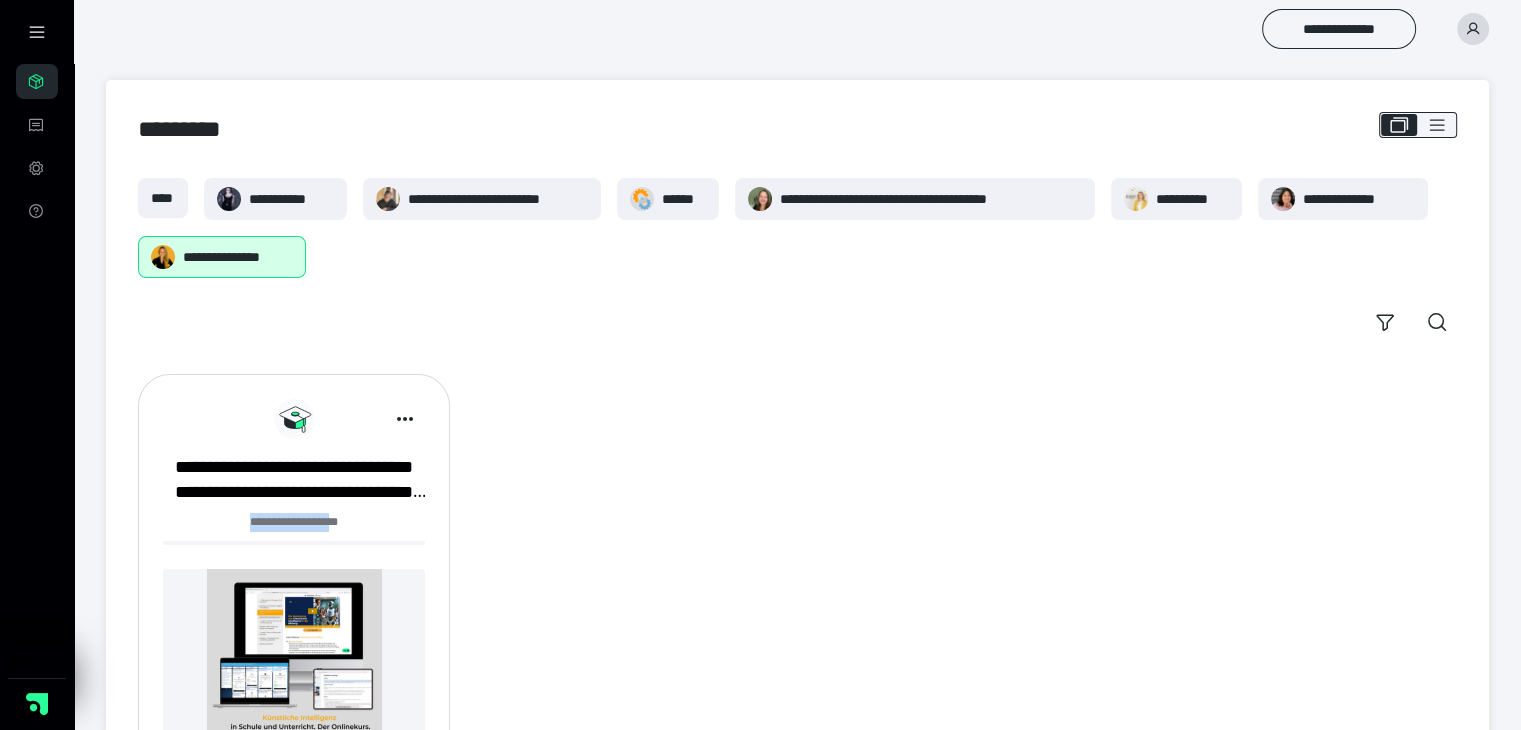 click on "**********" at bounding box center (294, 522) 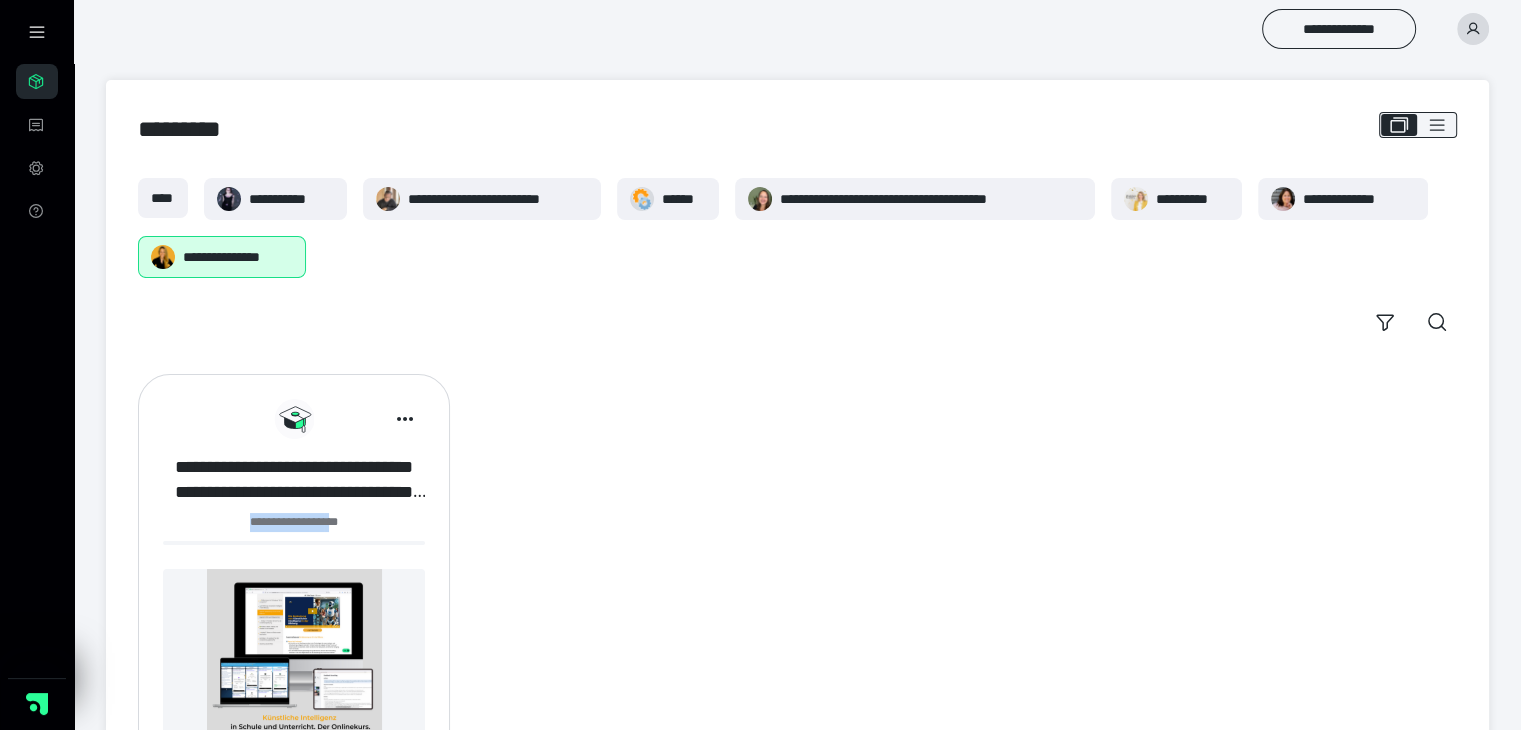 click on "**********" at bounding box center [294, 480] 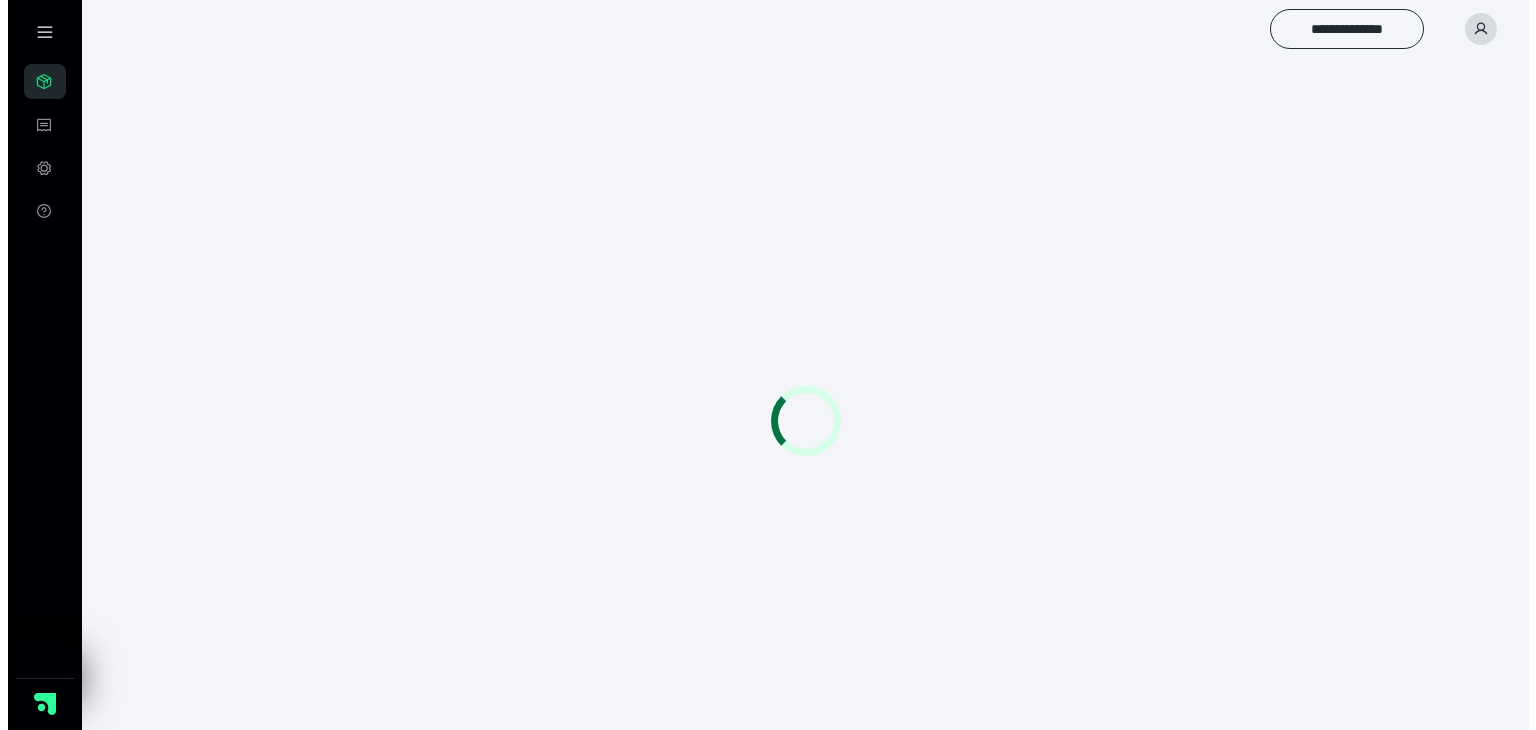 scroll, scrollTop: 0, scrollLeft: 0, axis: both 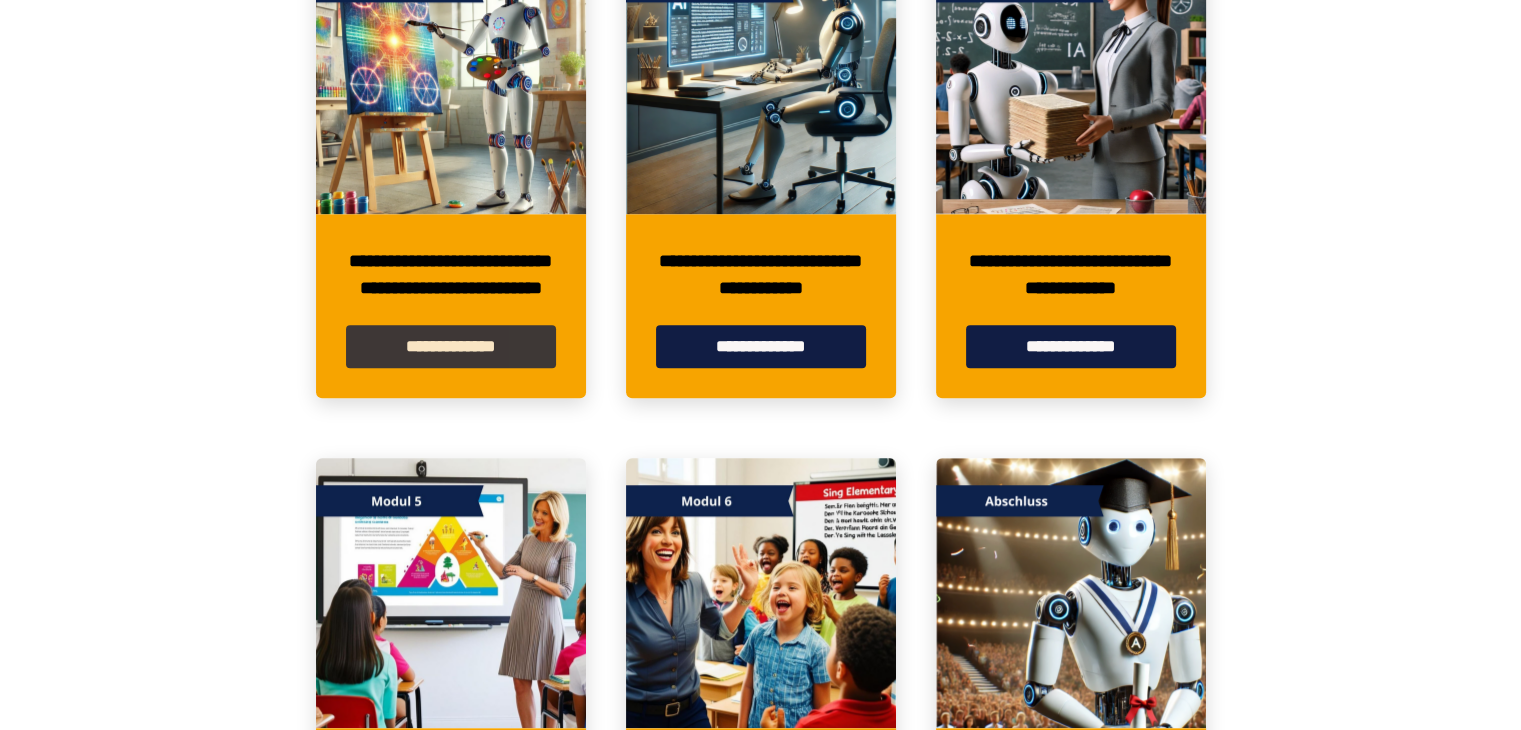 click on "**********" at bounding box center (451, 346) 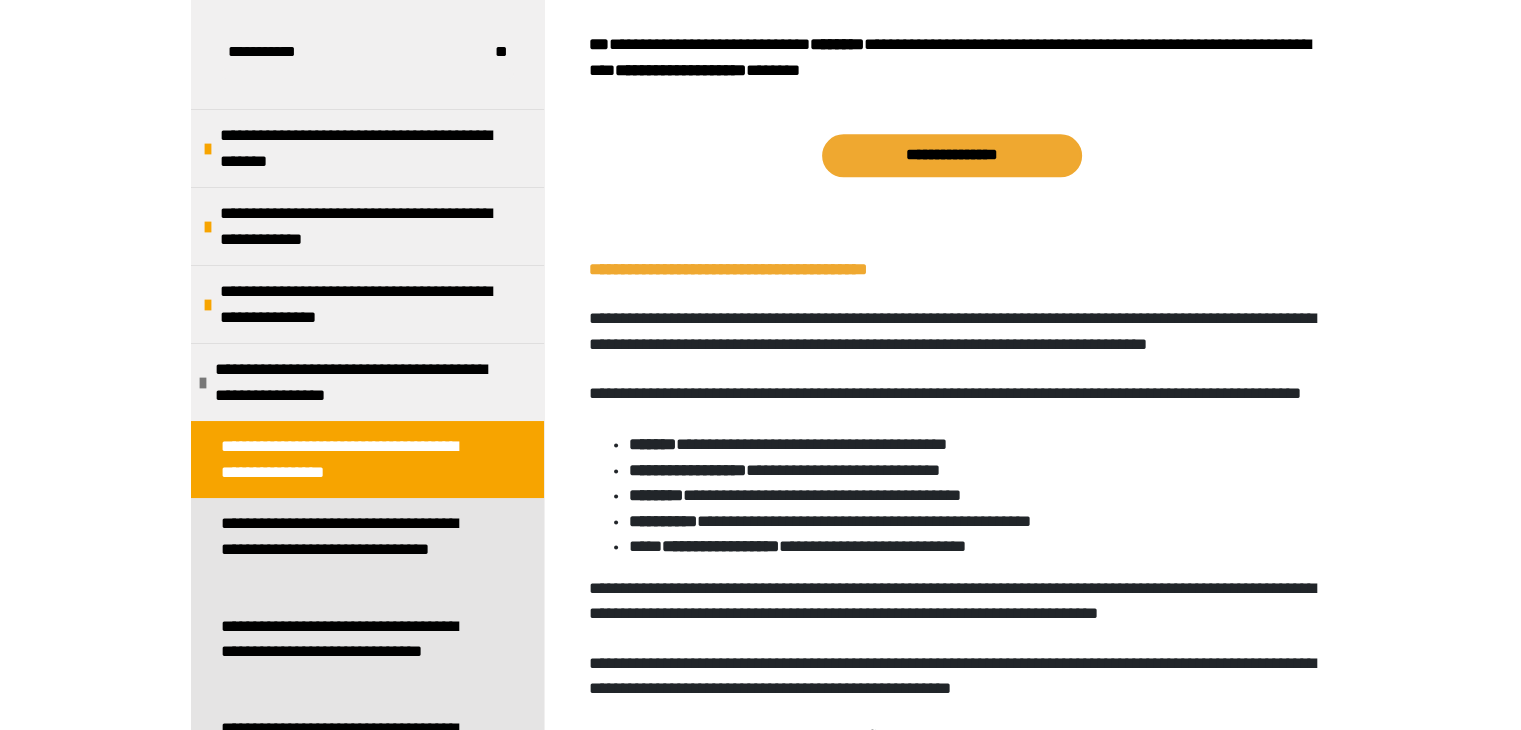 scroll, scrollTop: 2600, scrollLeft: 0, axis: vertical 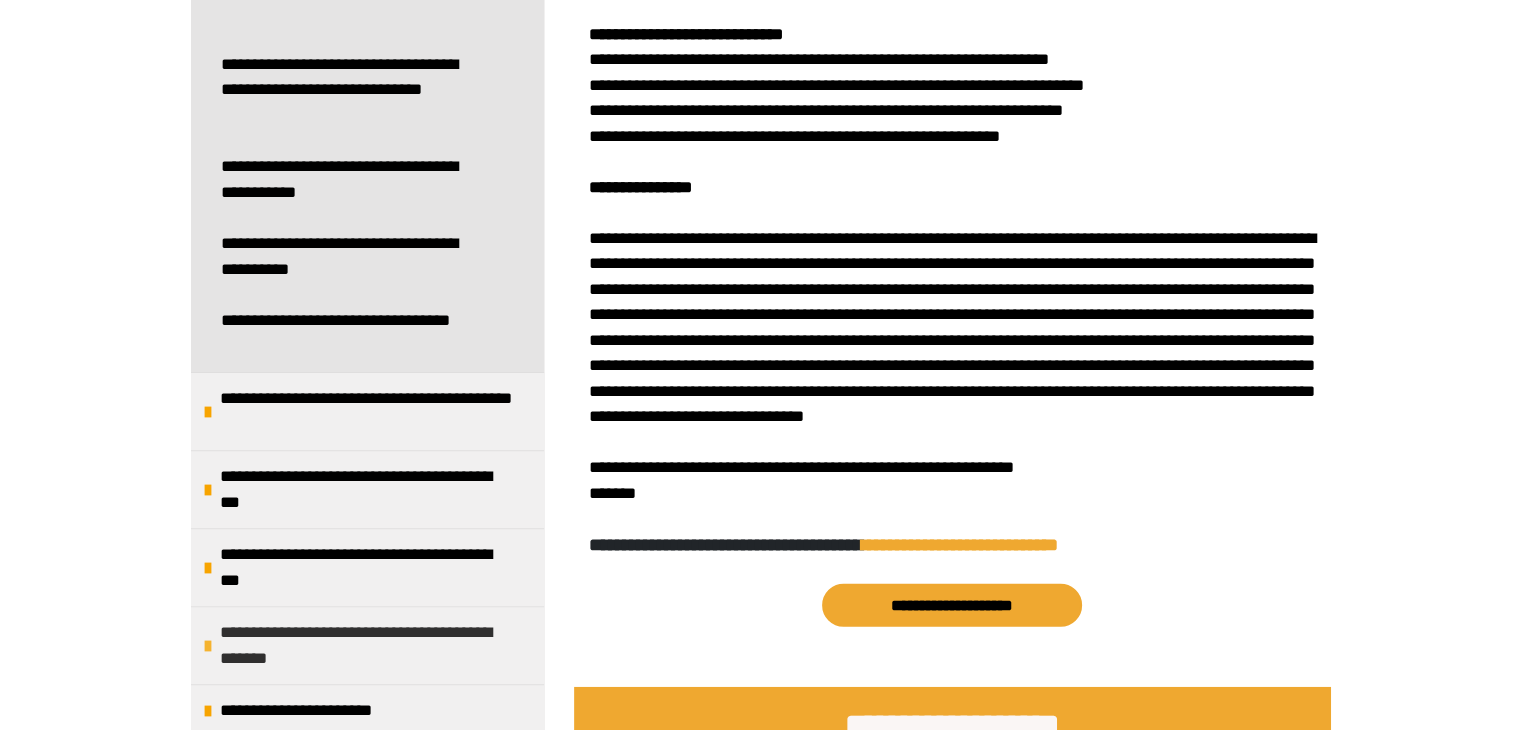 click on "**********" at bounding box center (369, 645) 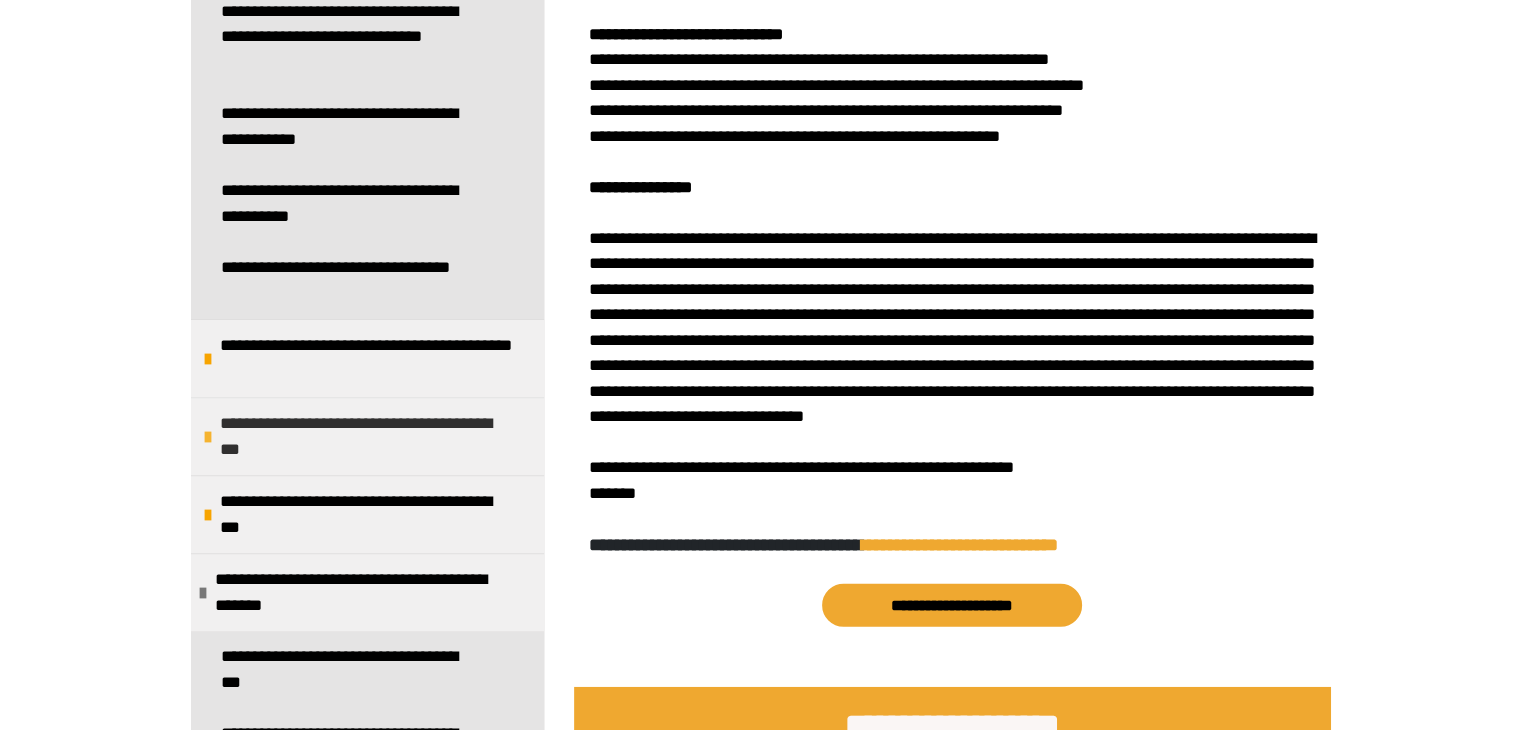 scroll, scrollTop: 762, scrollLeft: 0, axis: vertical 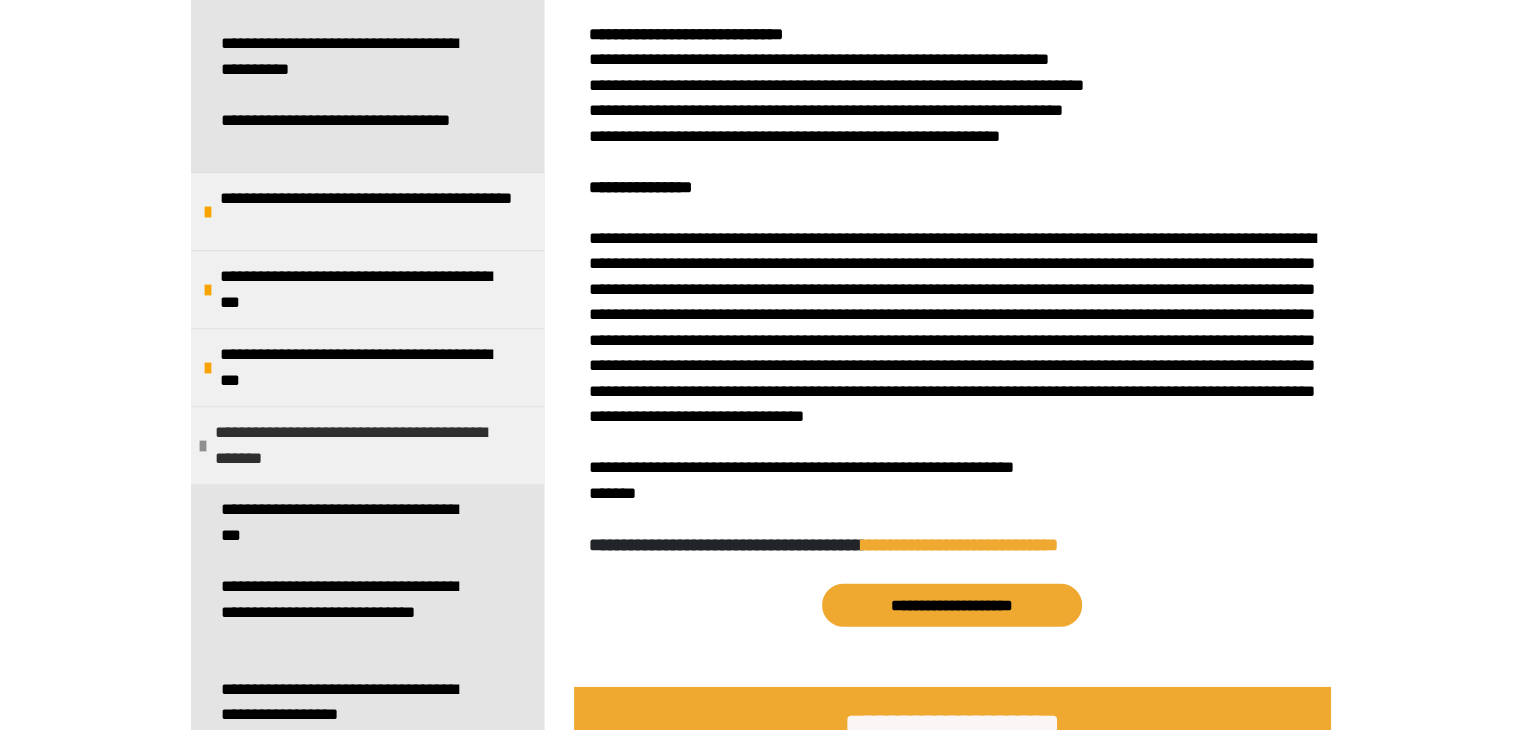 click on "**********" at bounding box center (364, 445) 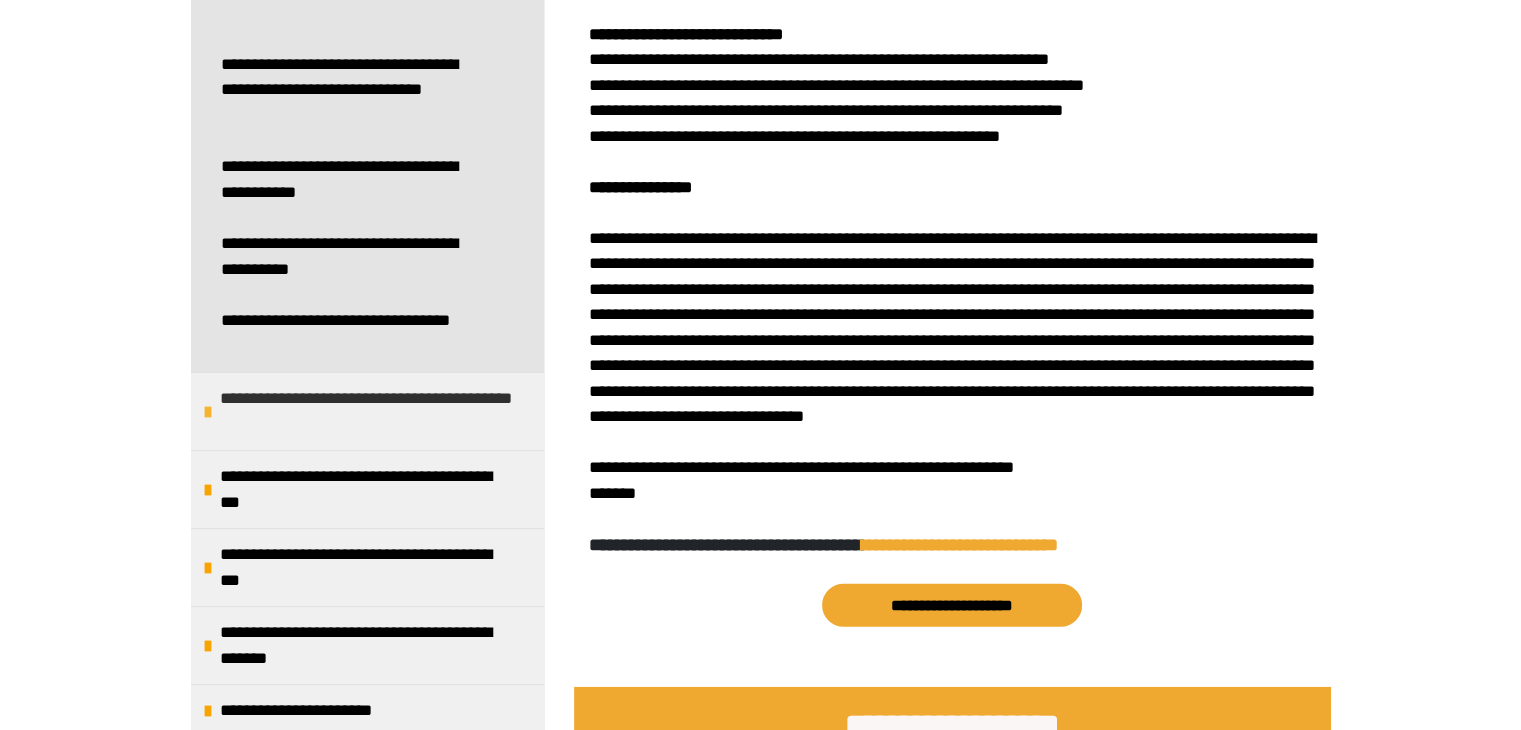 click on "**********" at bounding box center [369, 411] 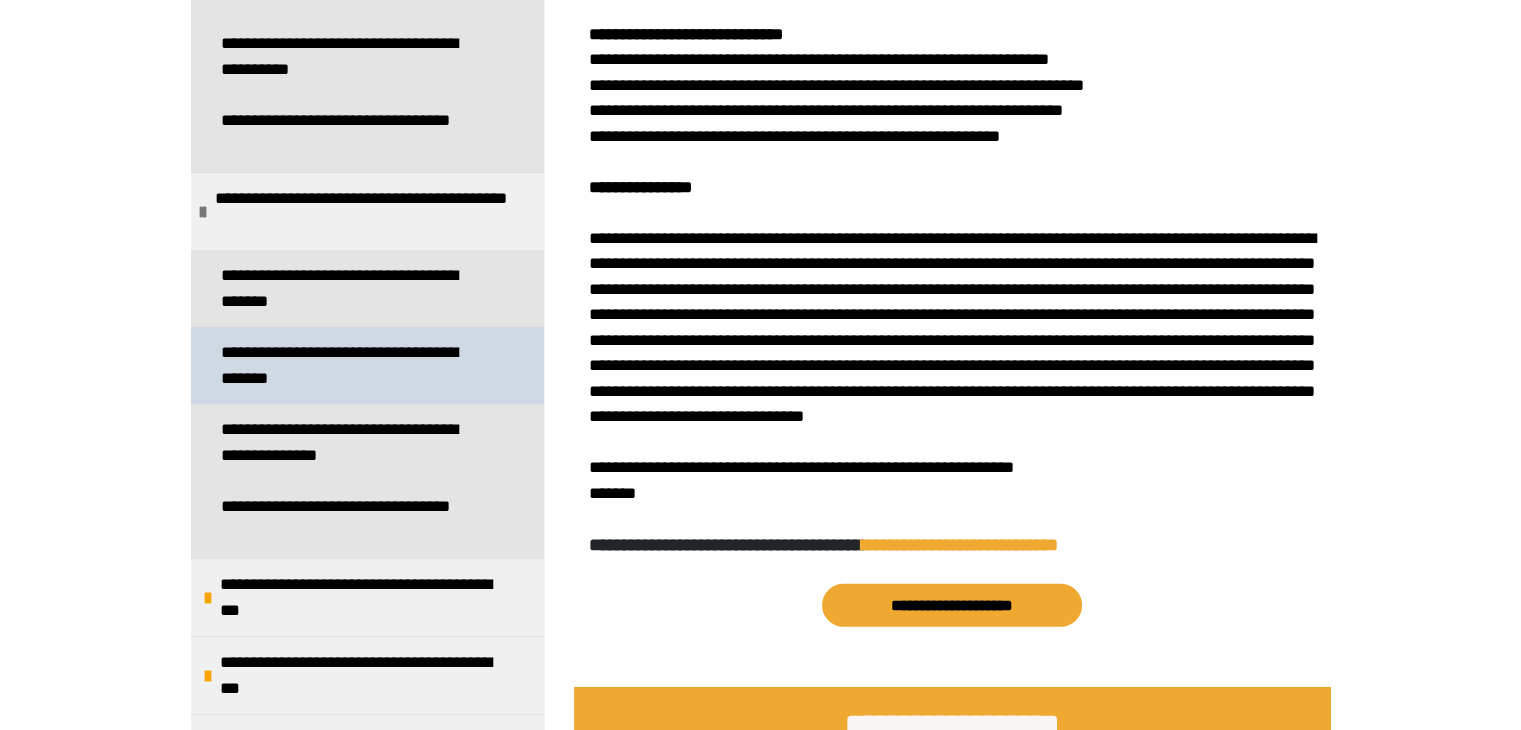 scroll, scrollTop: 662, scrollLeft: 0, axis: vertical 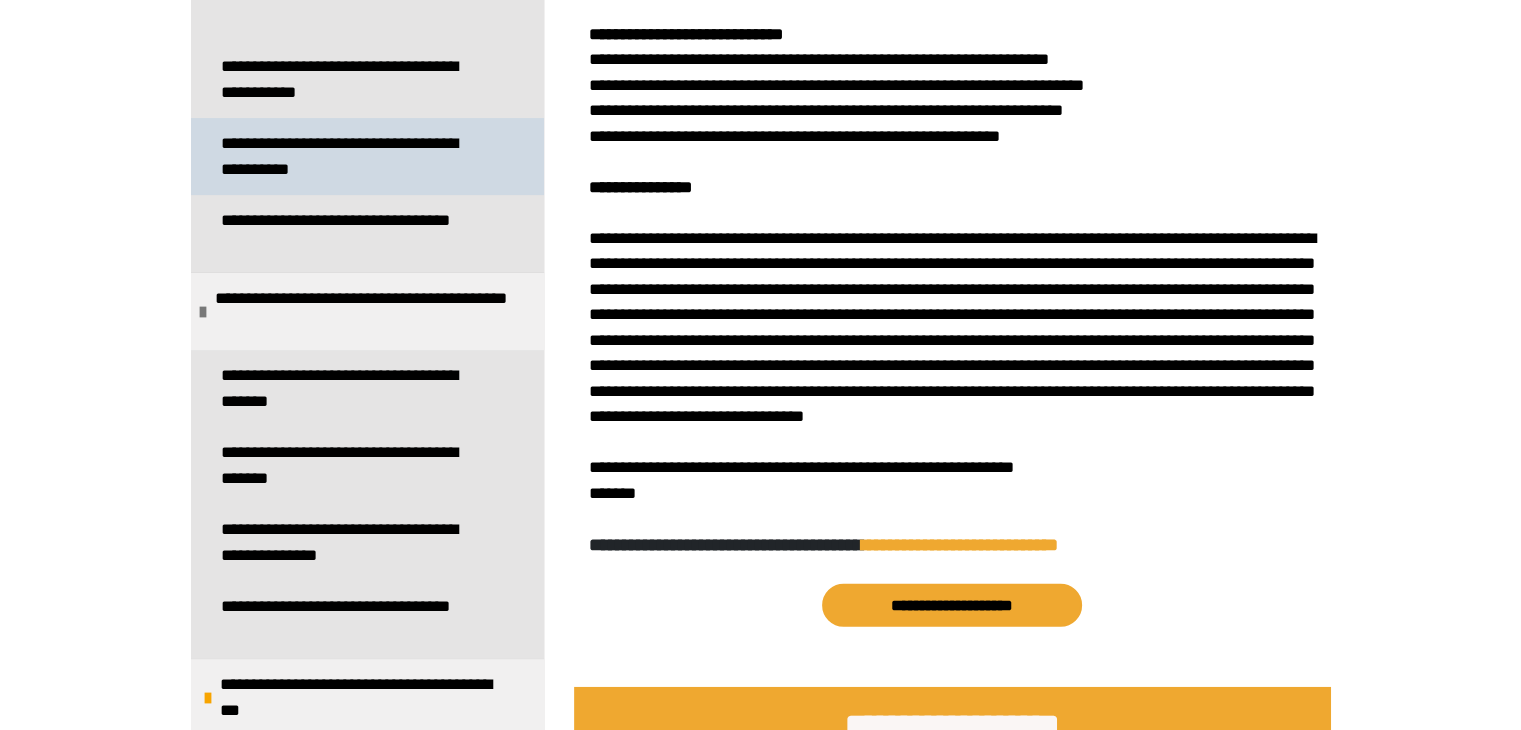 click on "**********" at bounding box center [352, 156] 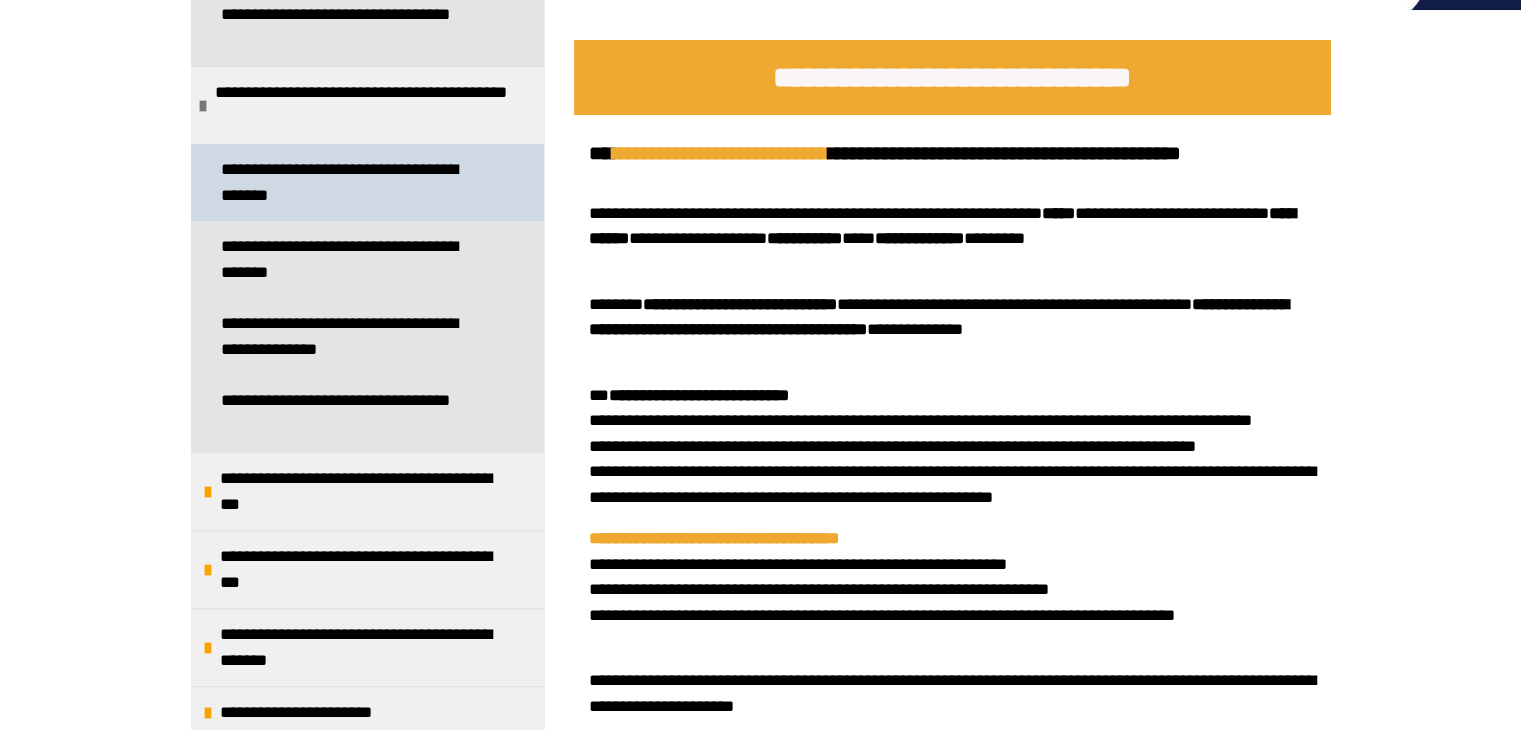 scroll, scrollTop: 870, scrollLeft: 0, axis: vertical 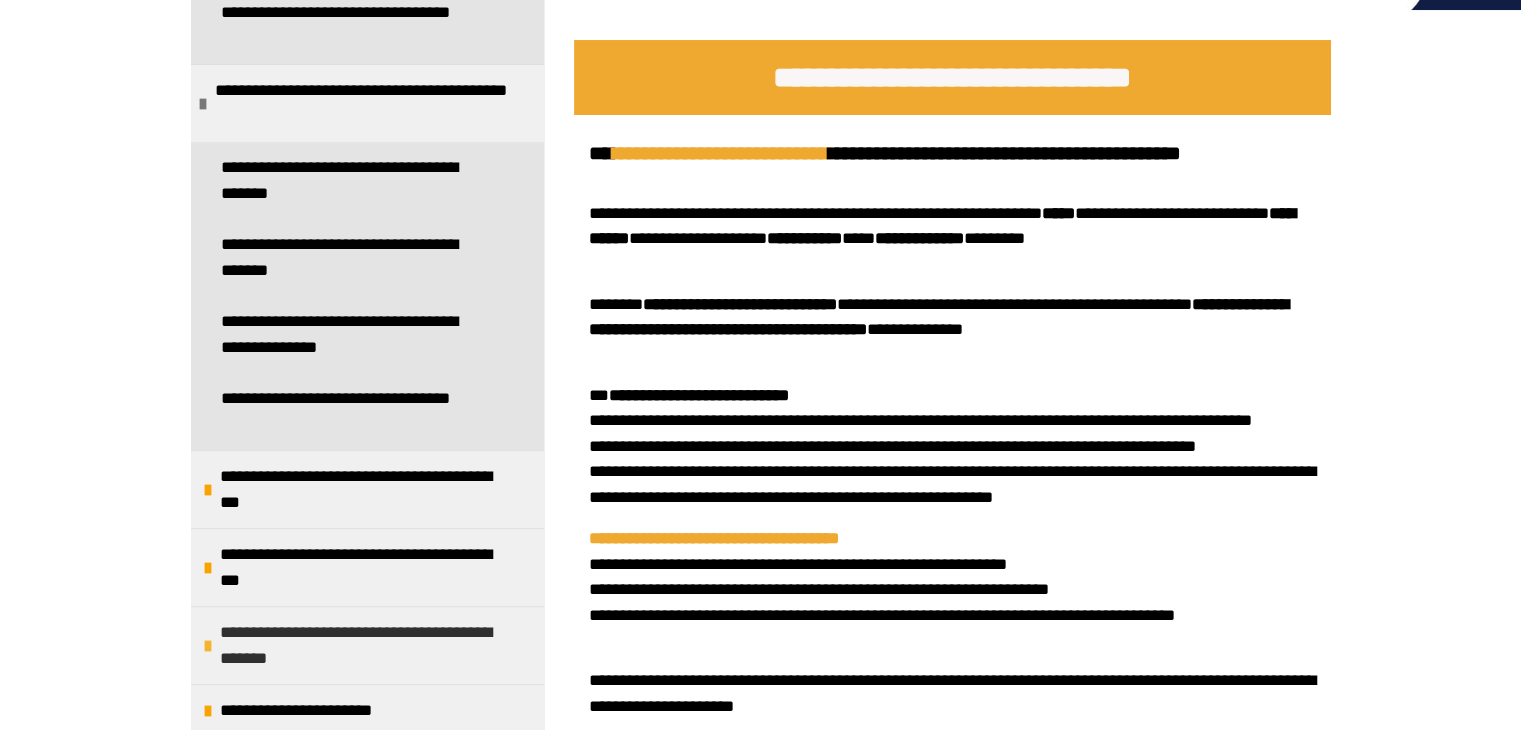 click on "**********" at bounding box center [369, 645] 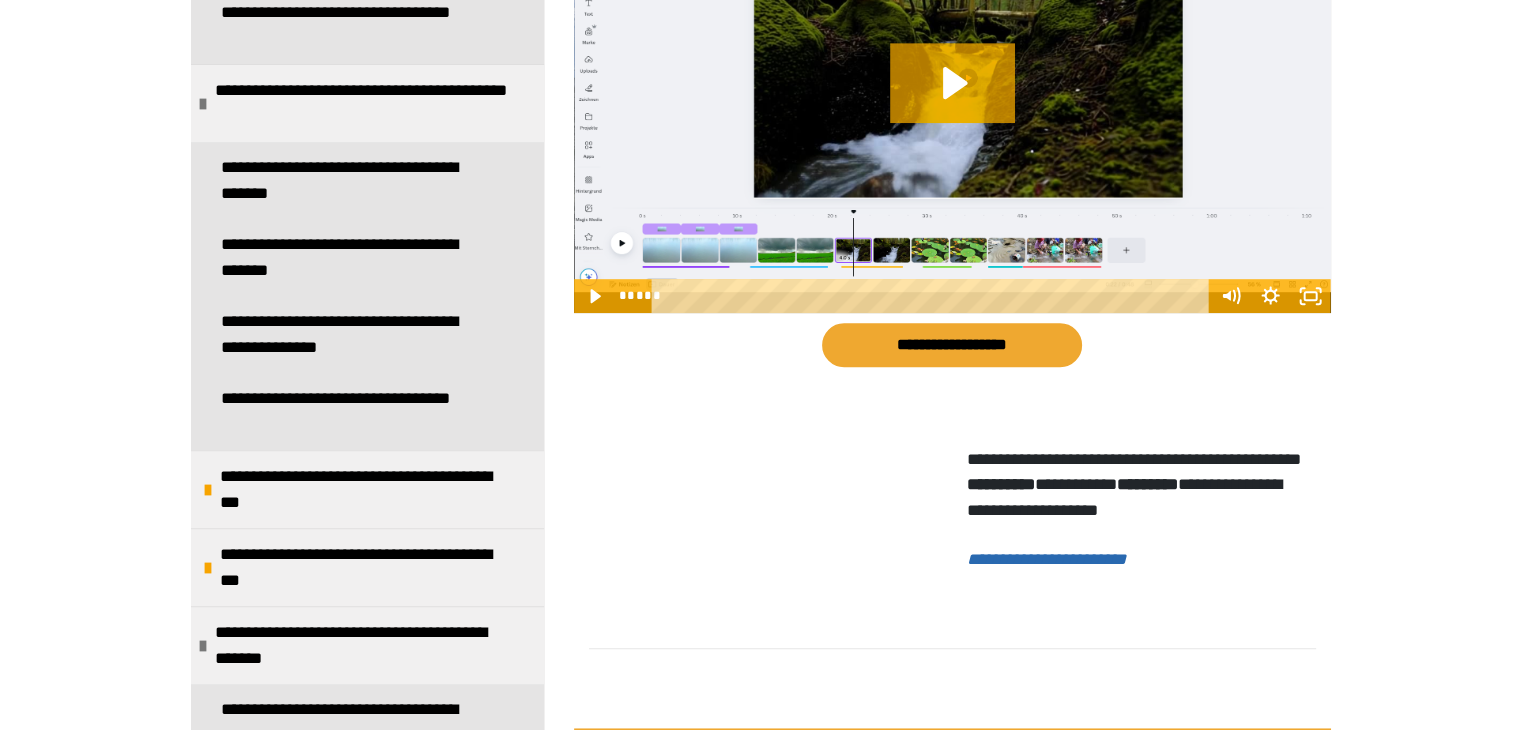 scroll, scrollTop: 1270, scrollLeft: 0, axis: vertical 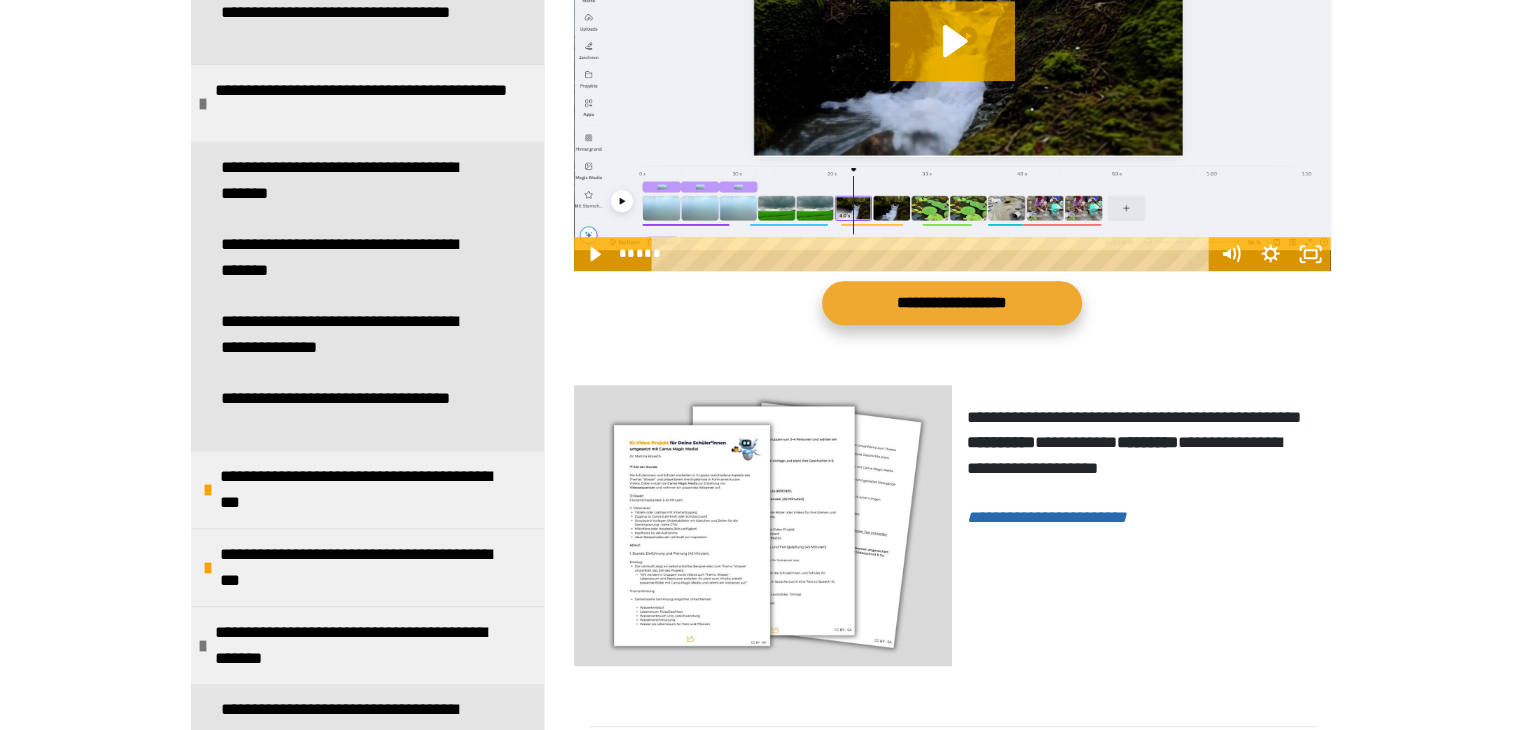 click on "**********" at bounding box center [952, 302] 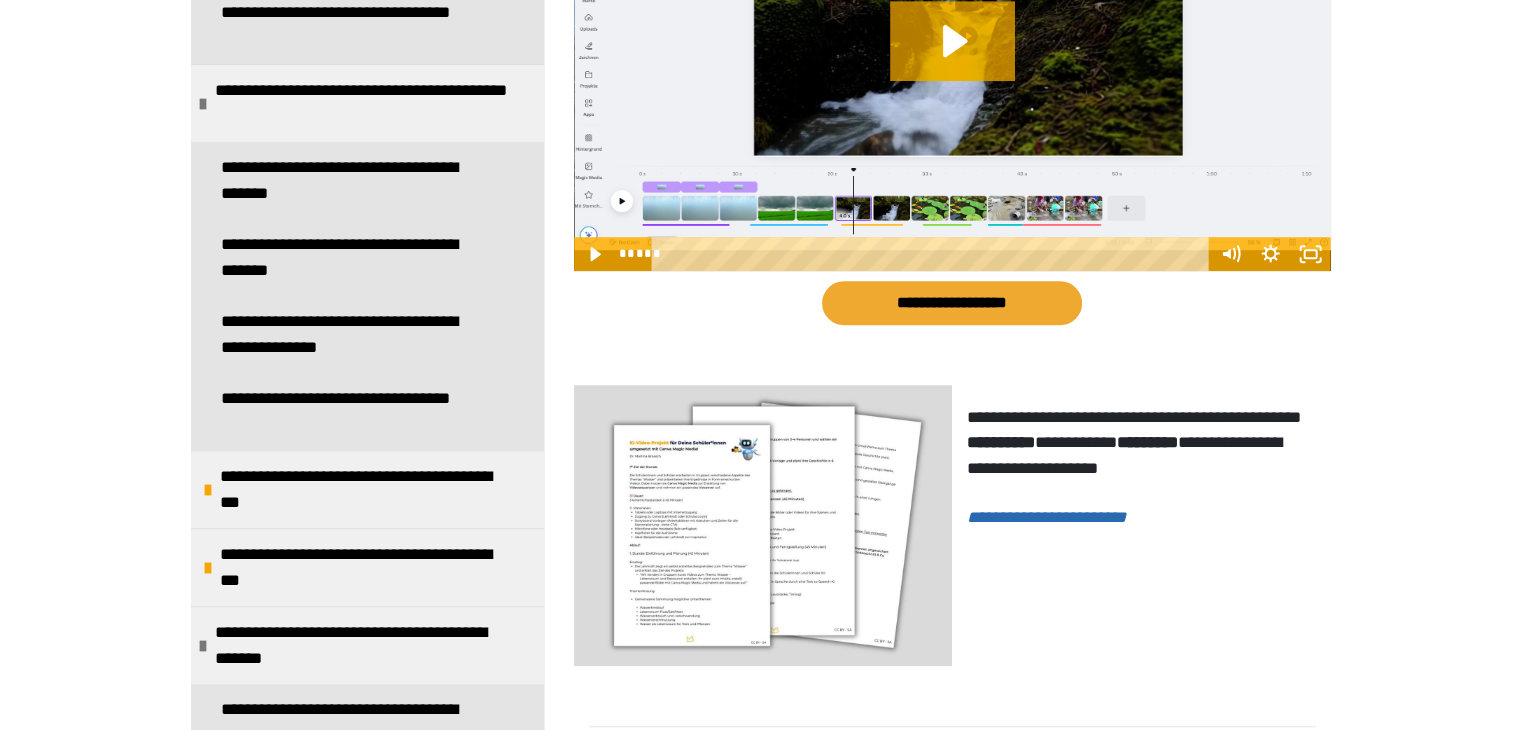 click on "**********" at bounding box center [1053, 517] 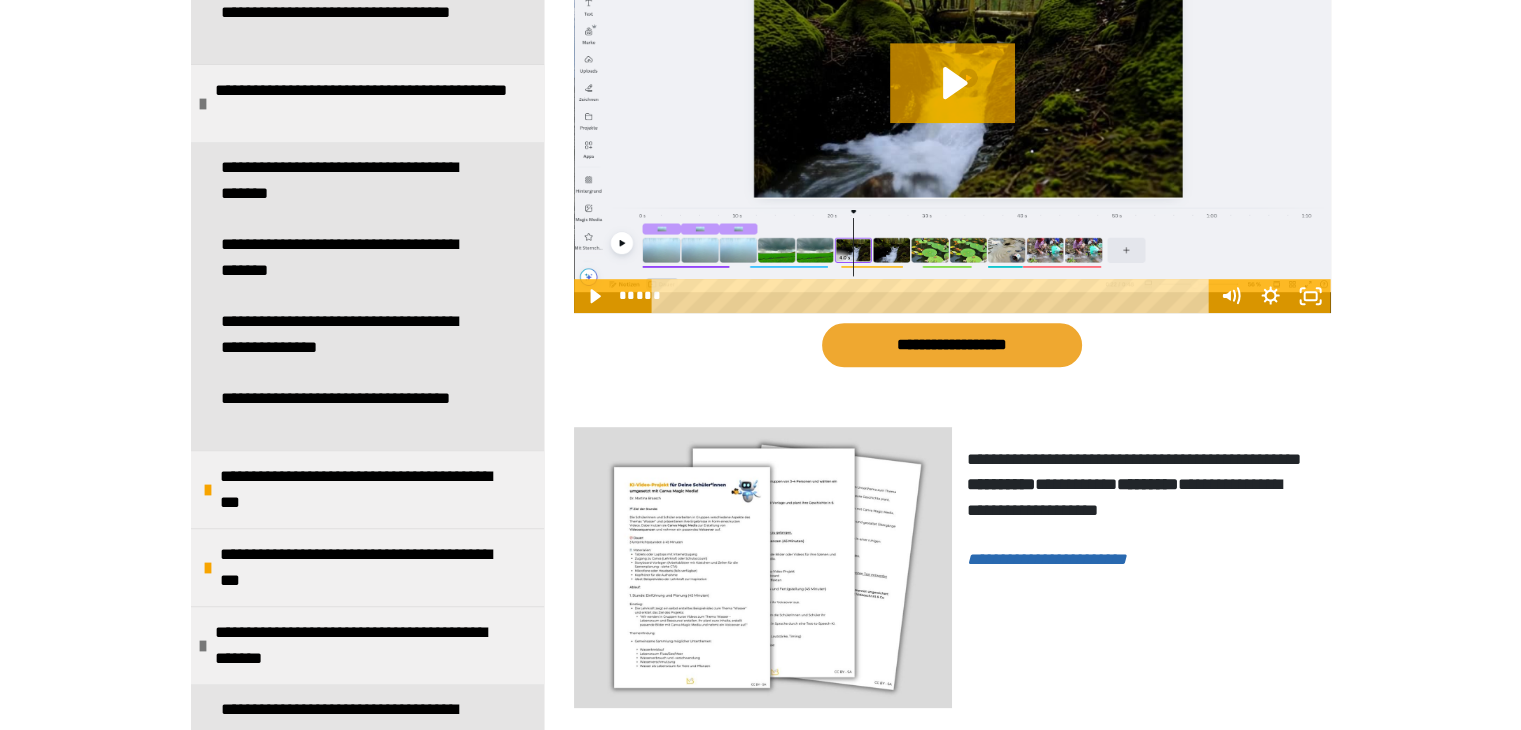 scroll, scrollTop: 1170, scrollLeft: 0, axis: vertical 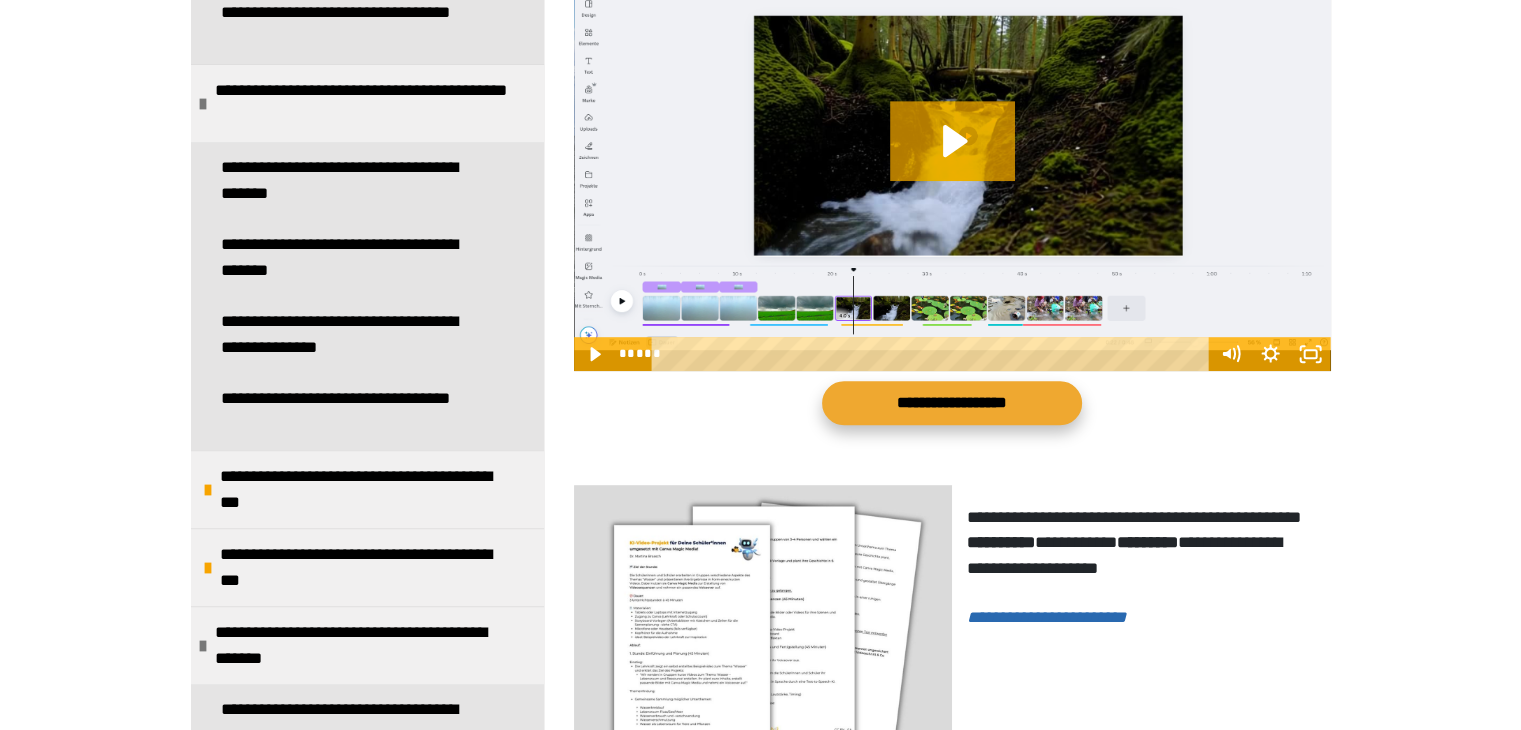 click on "**********" at bounding box center [952, 402] 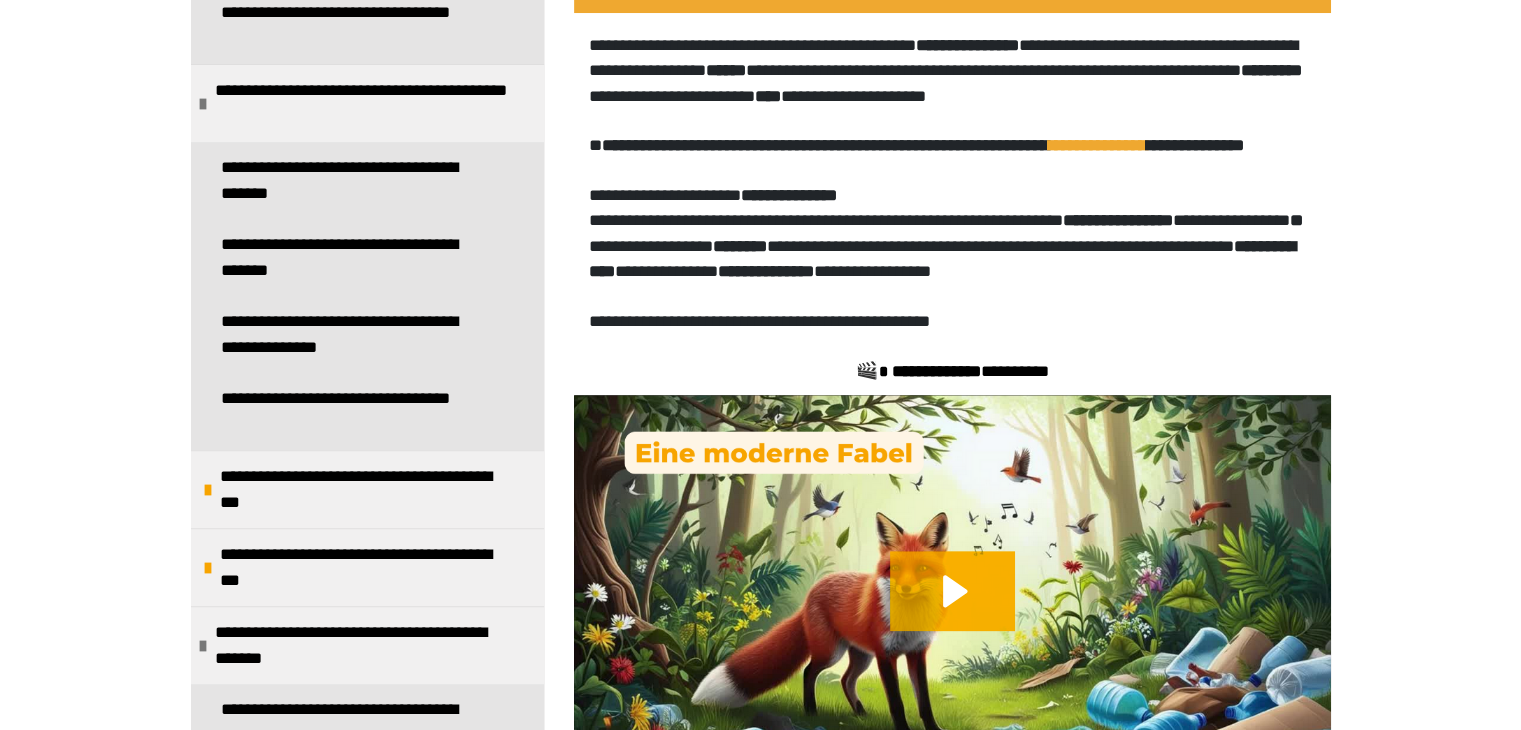 scroll, scrollTop: 2270, scrollLeft: 0, axis: vertical 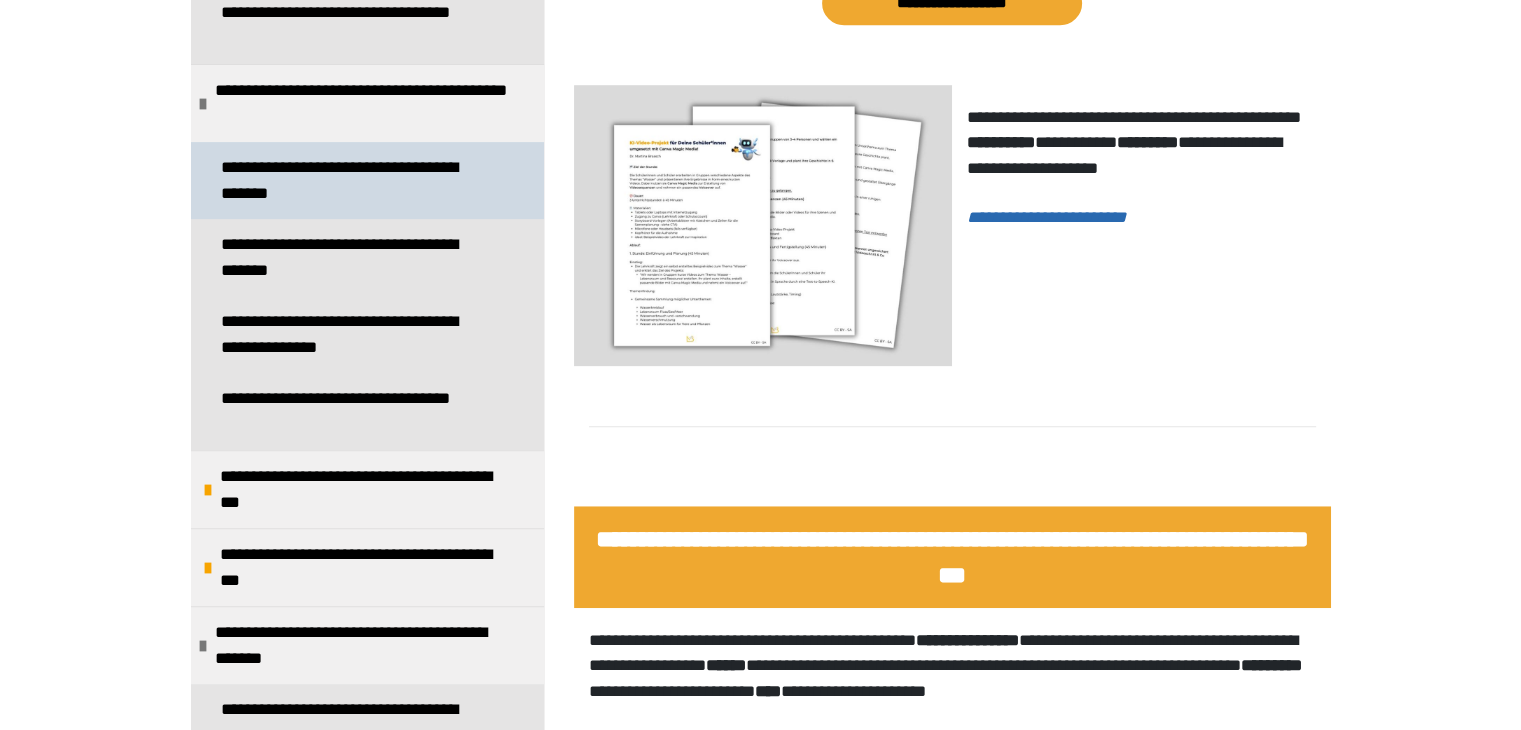 type 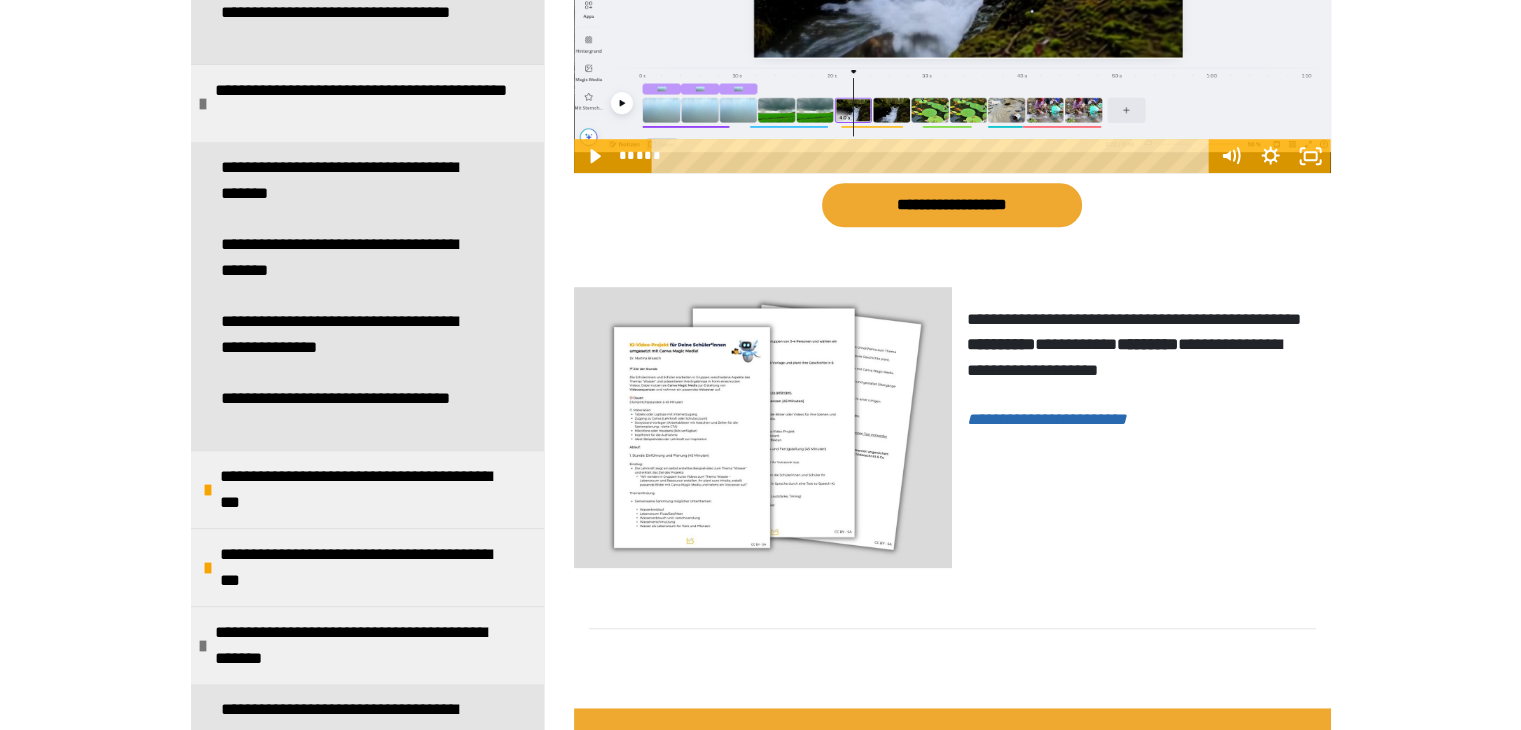scroll, scrollTop: 1270, scrollLeft: 0, axis: vertical 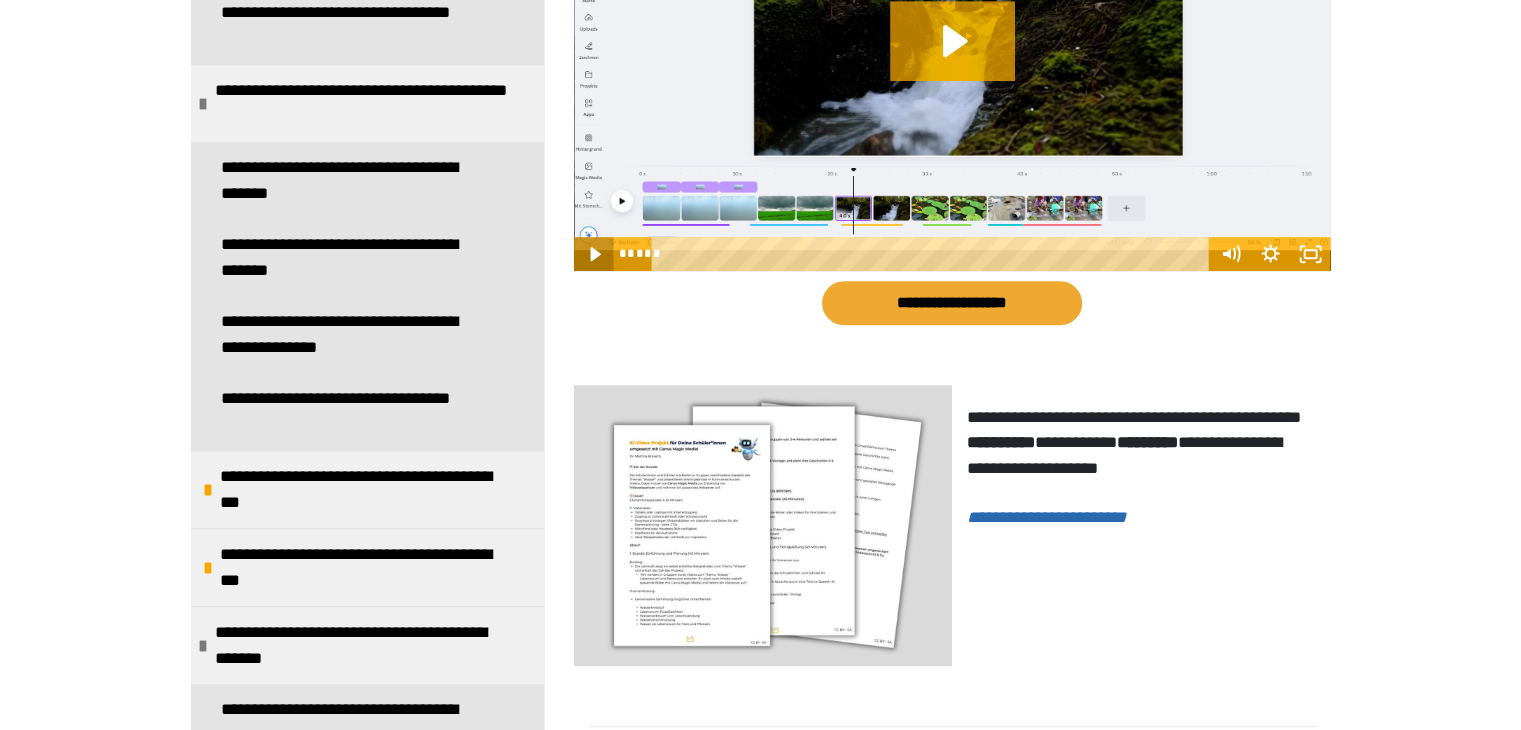 click 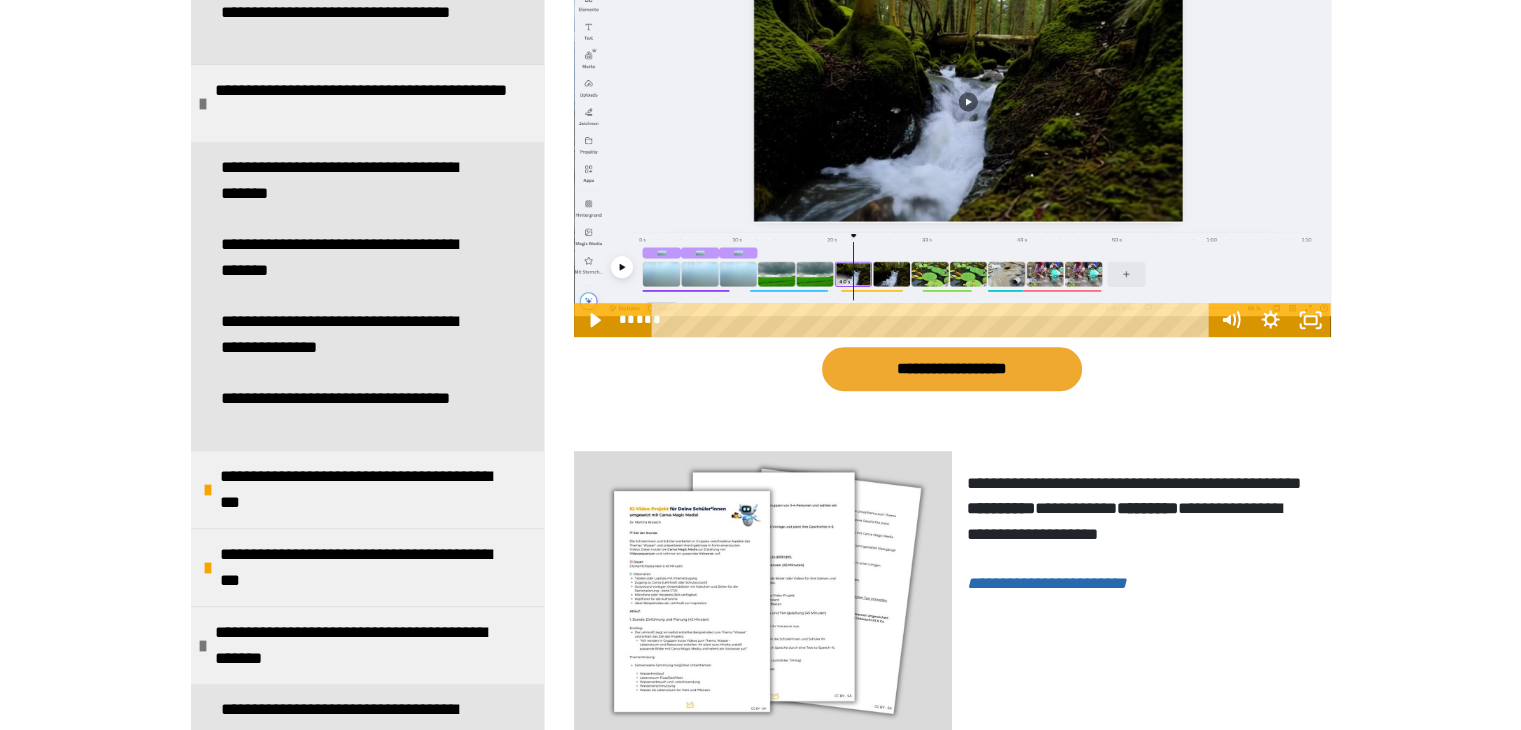 scroll, scrollTop: 1170, scrollLeft: 0, axis: vertical 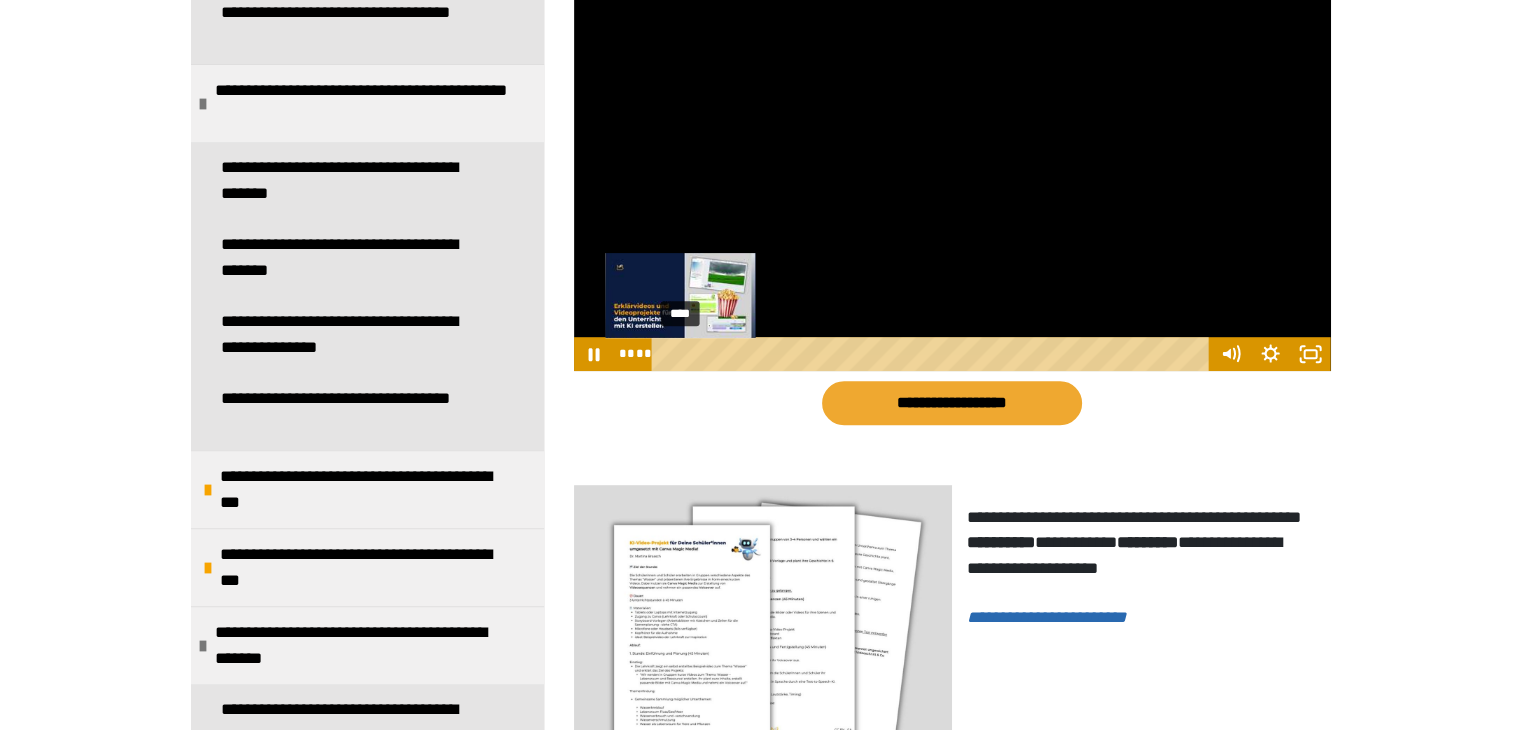 click on "****" at bounding box center [933, 354] 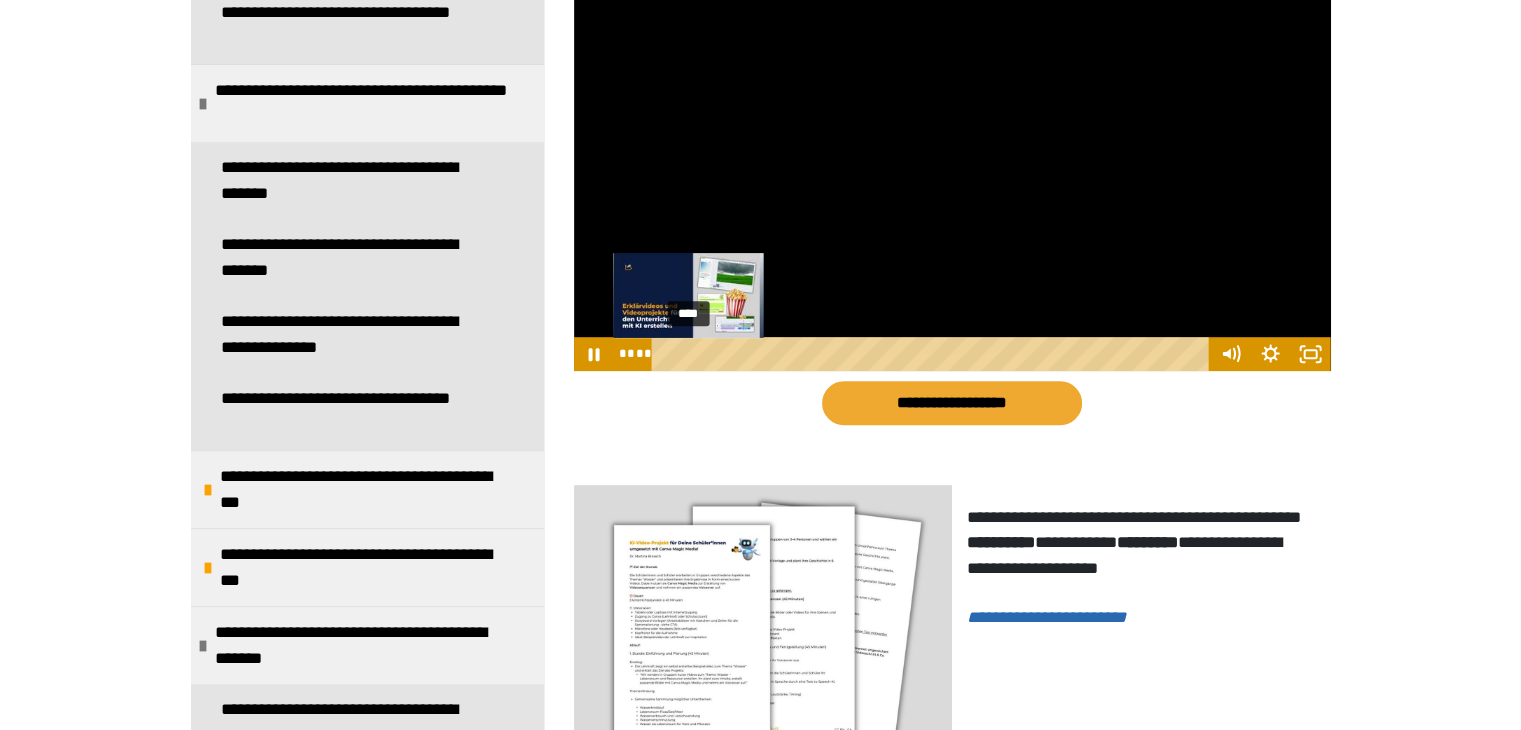 click on "****" at bounding box center (933, 354) 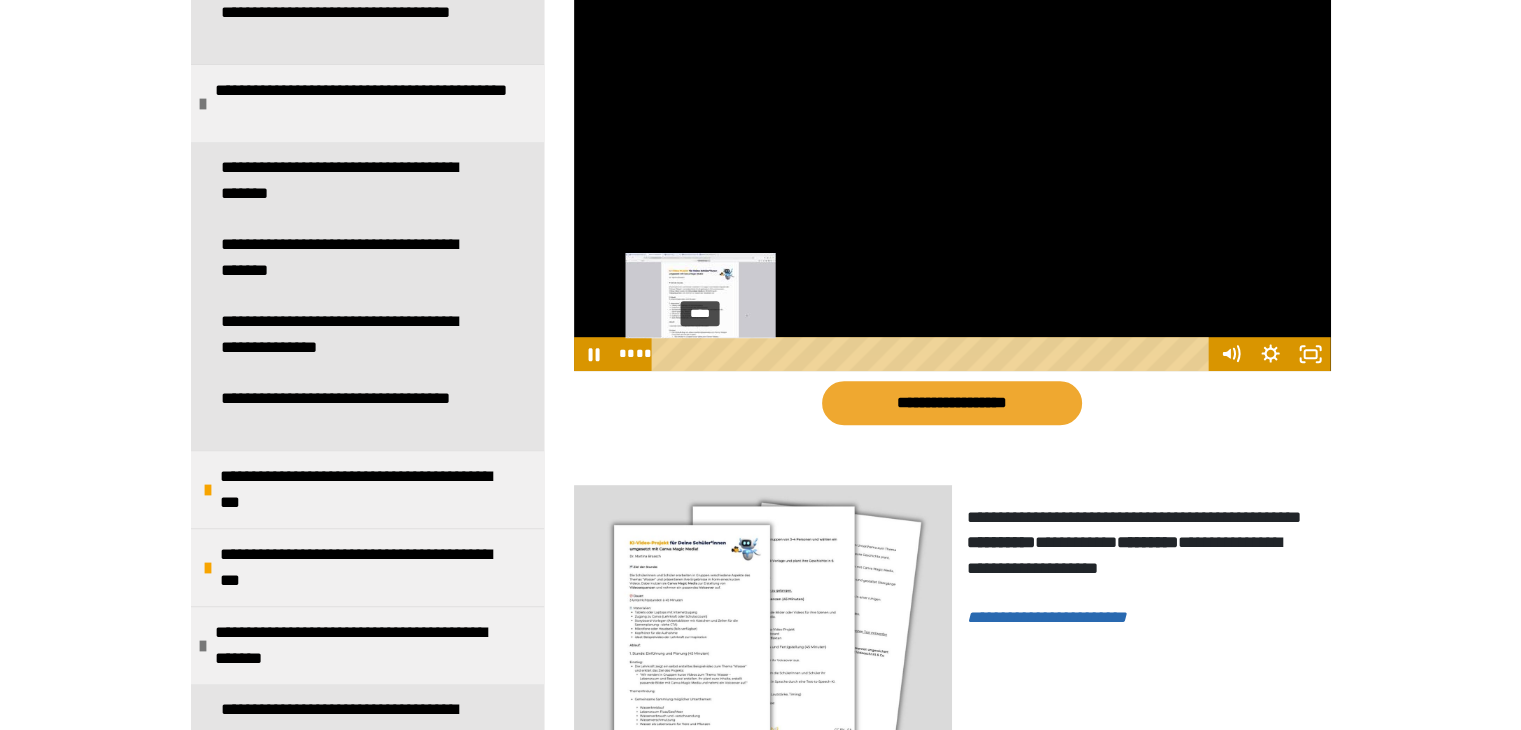 click on "****" at bounding box center [933, 354] 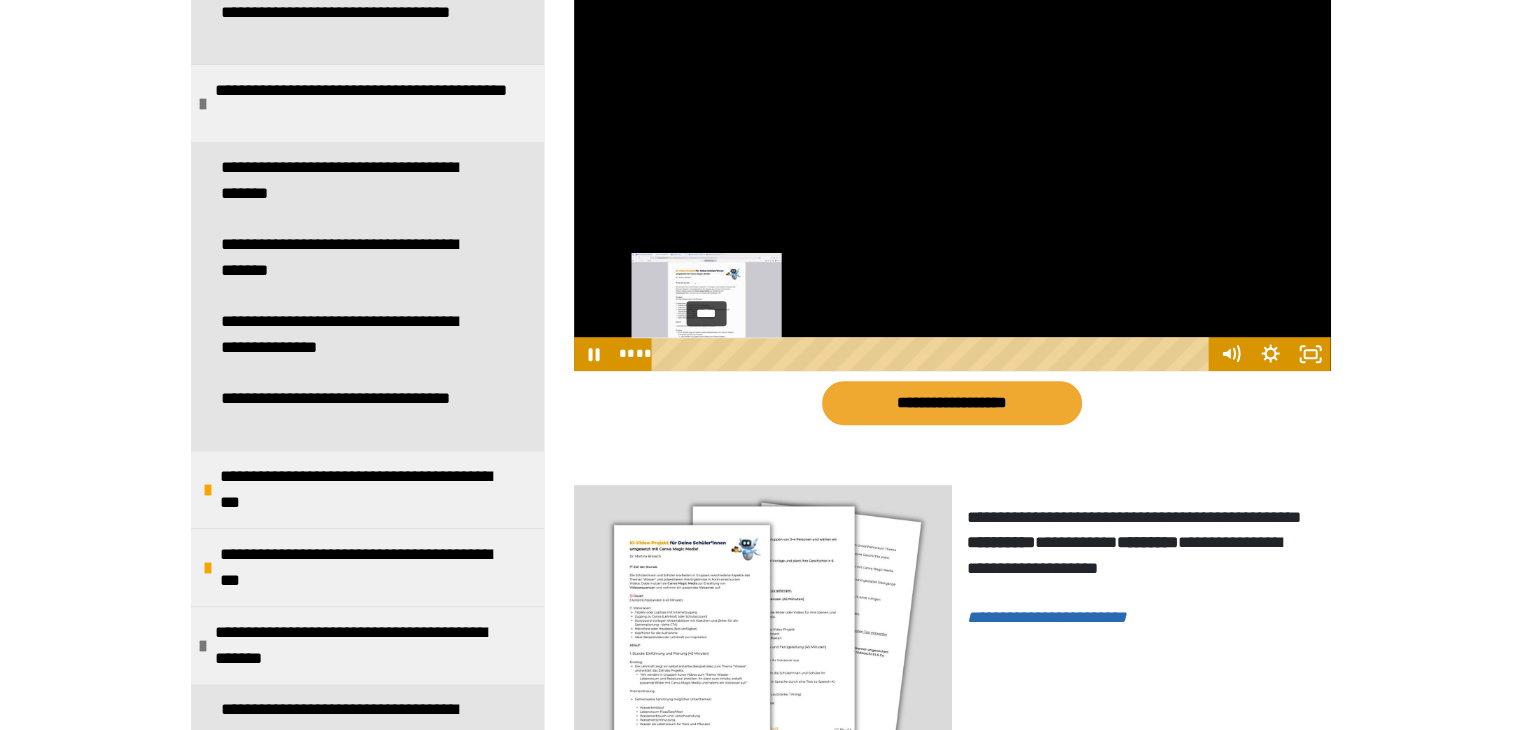 click at bounding box center [705, 354] 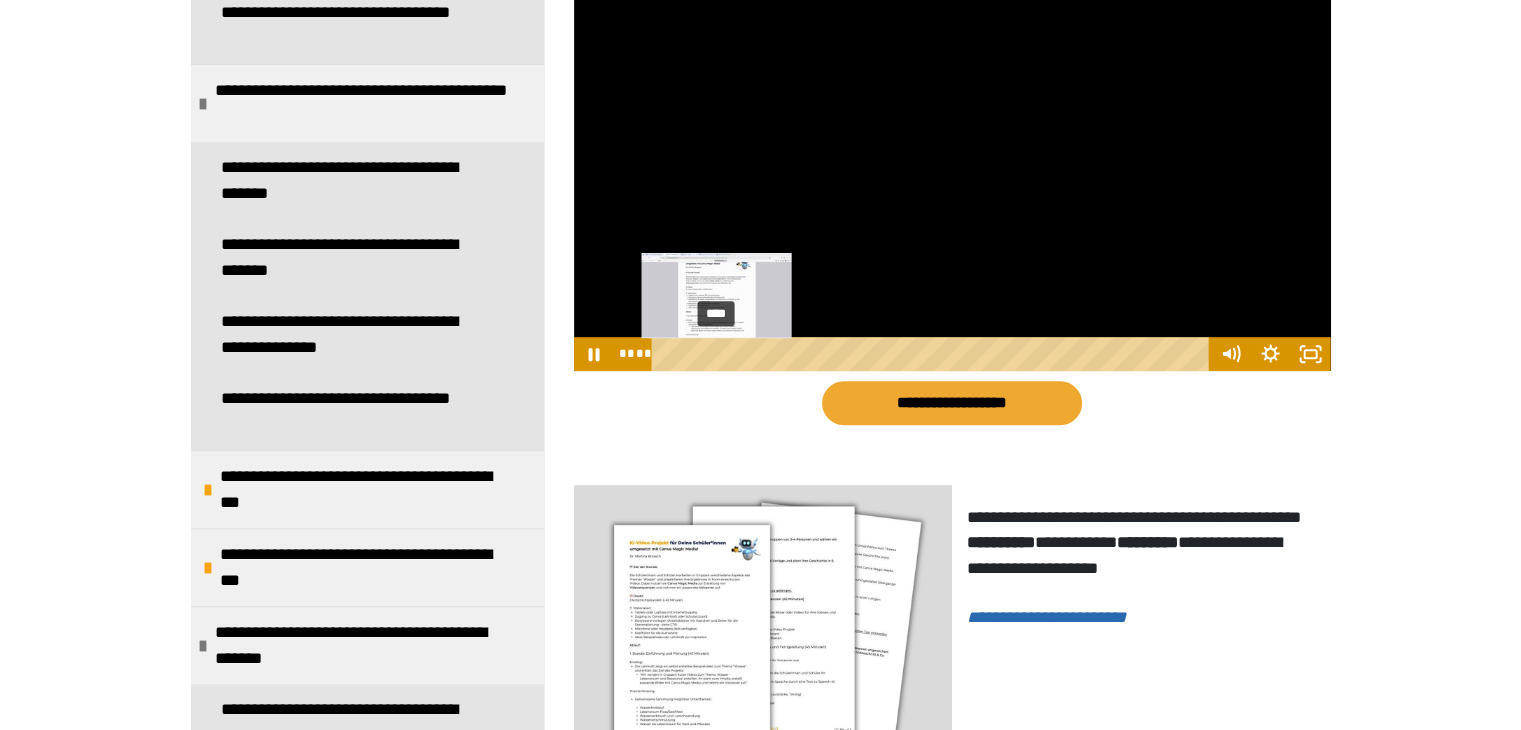 click on "****" at bounding box center [933, 354] 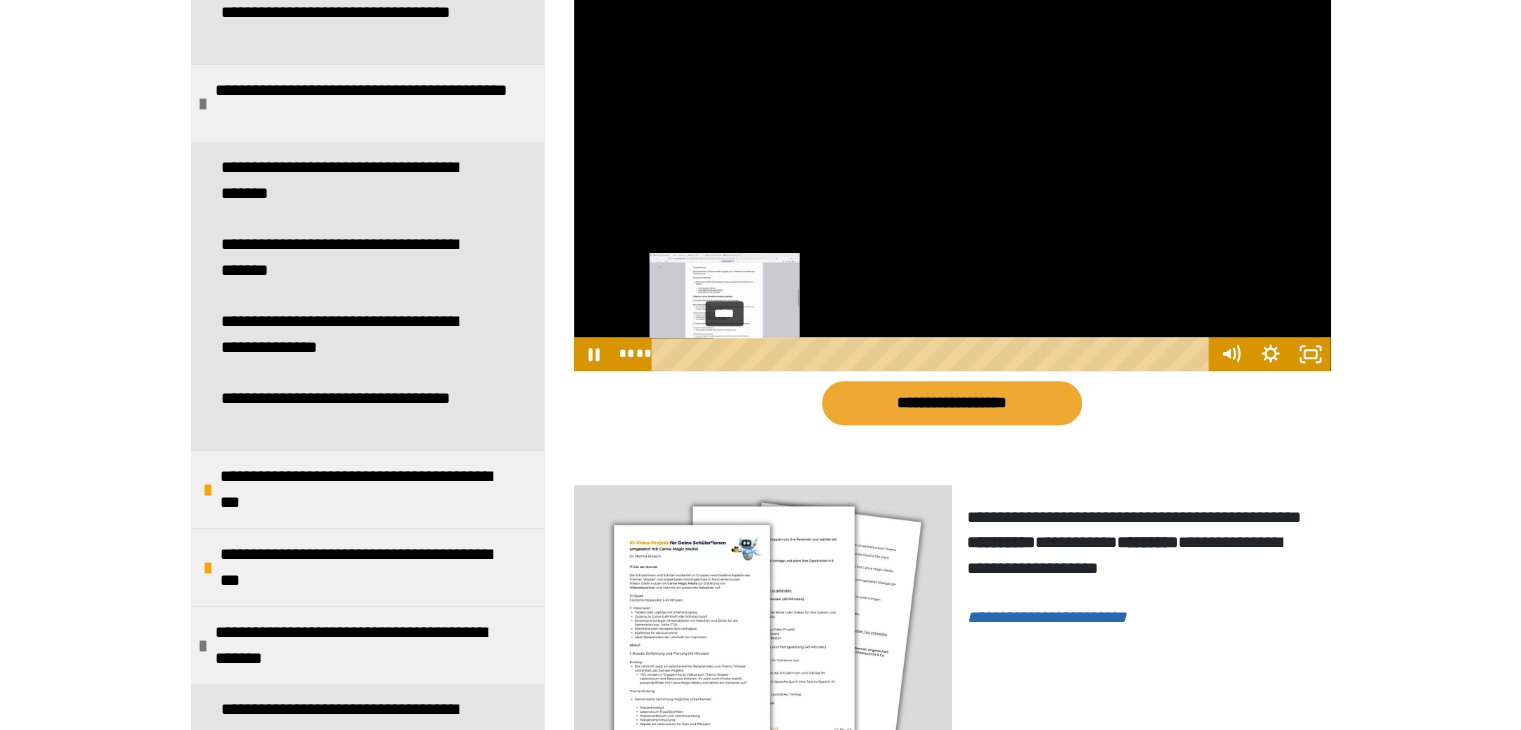 click on "****" at bounding box center [933, 354] 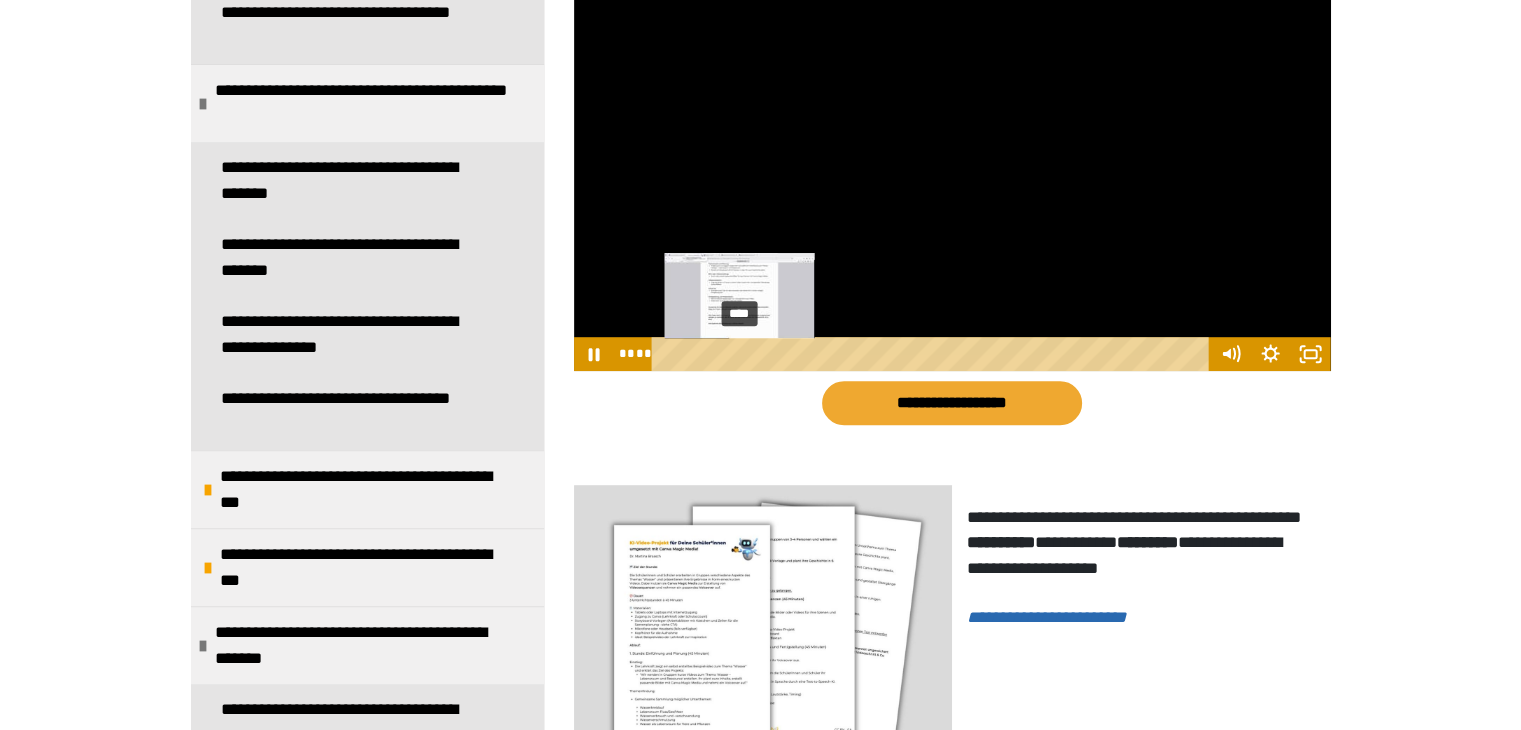 click on "****" at bounding box center (933, 354) 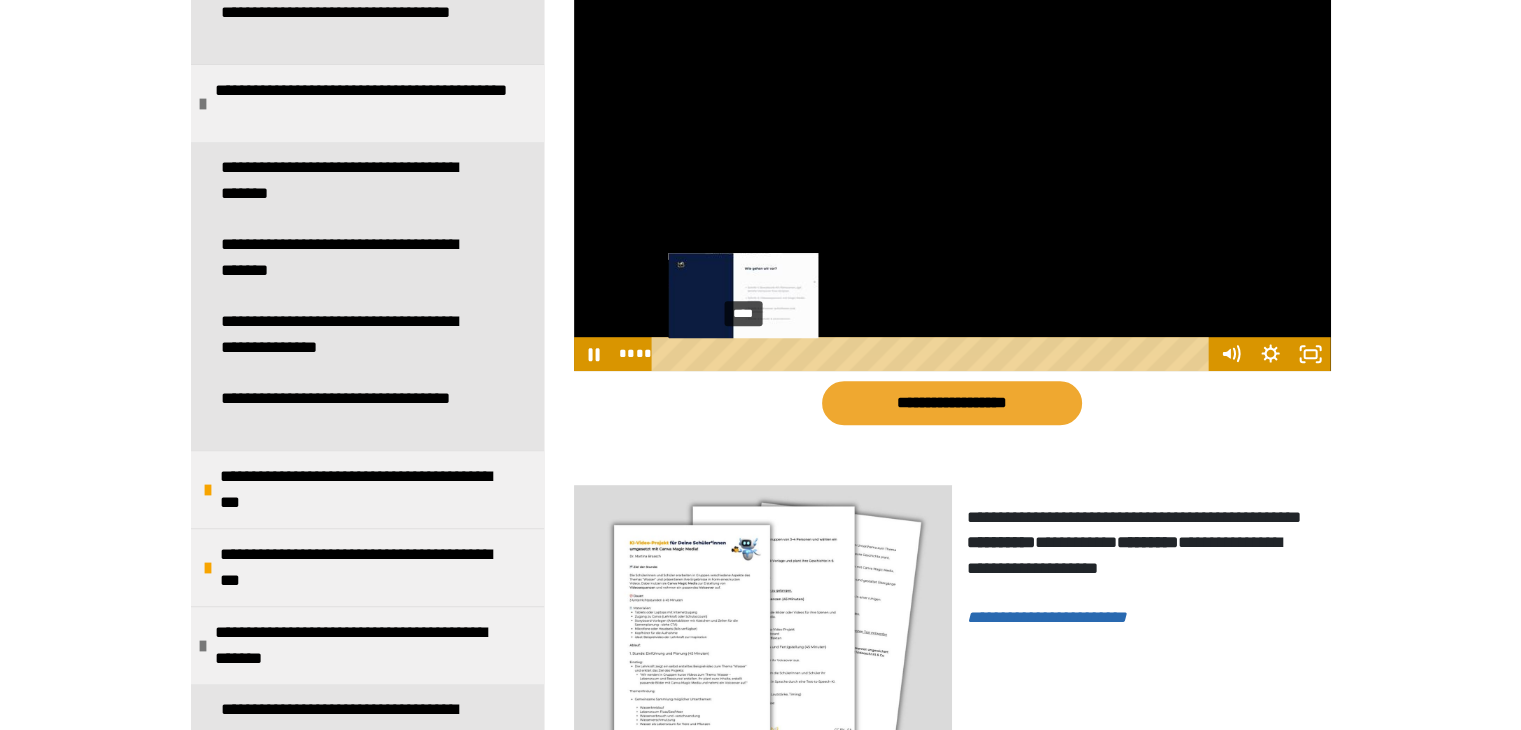 click at bounding box center [740, 354] 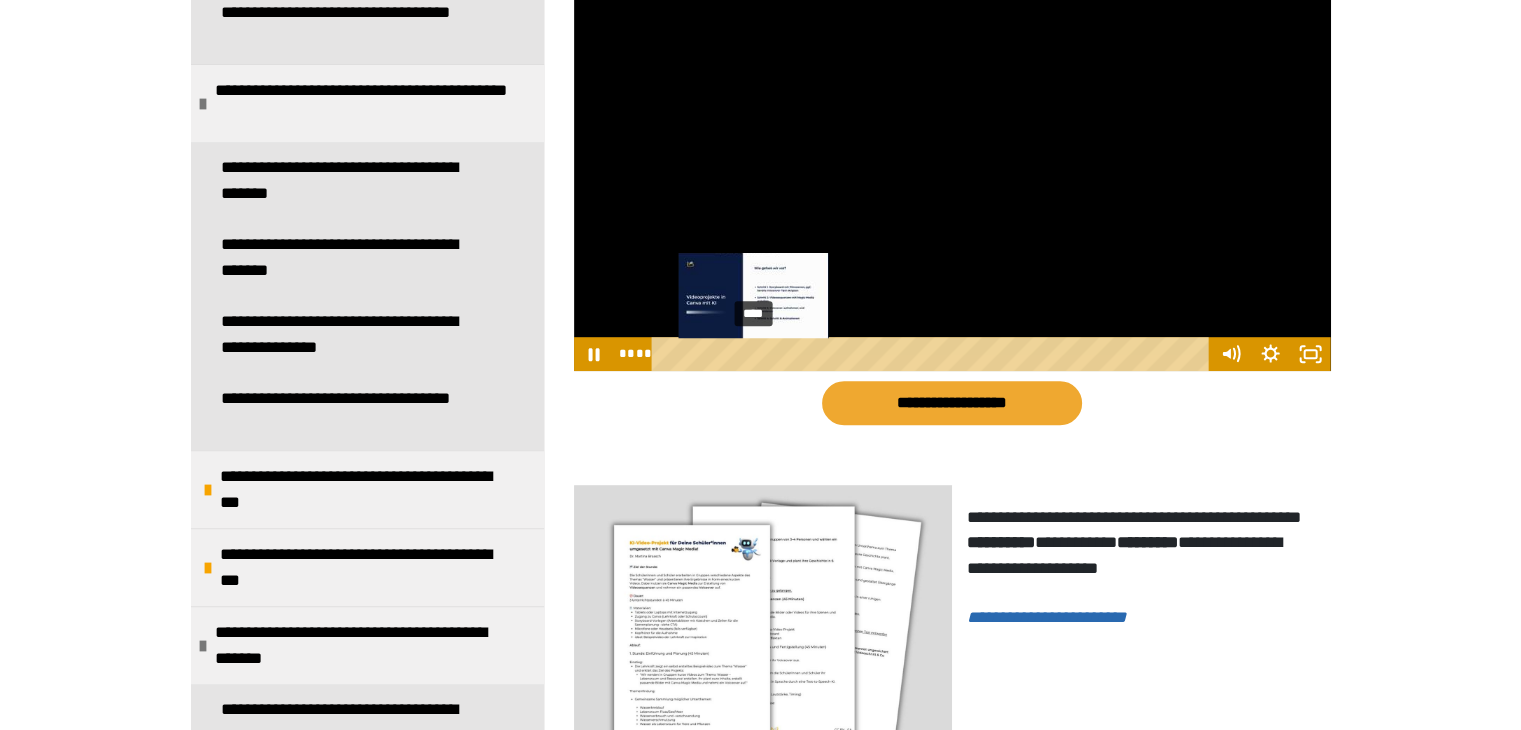 click on "****" at bounding box center [933, 354] 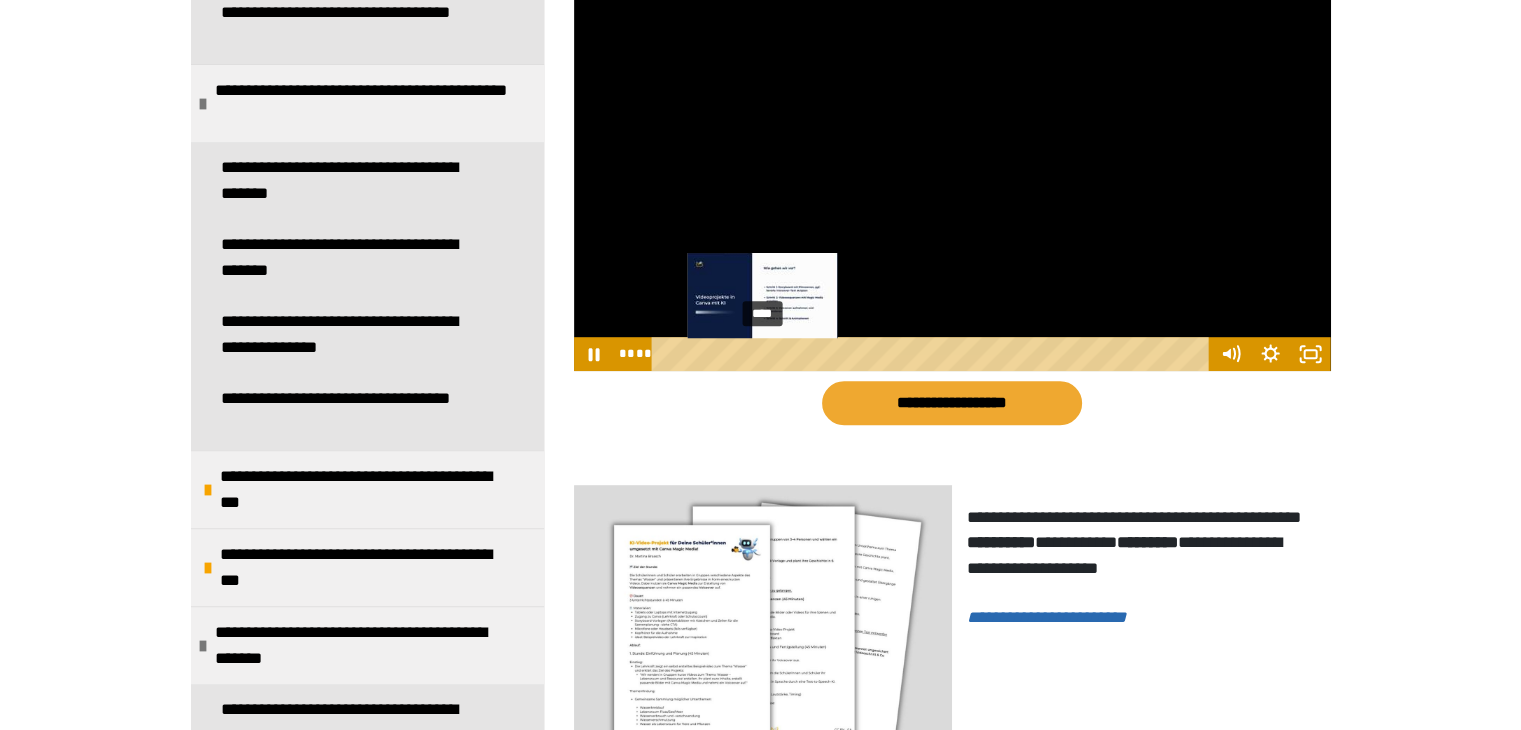 click on "****" at bounding box center [933, 354] 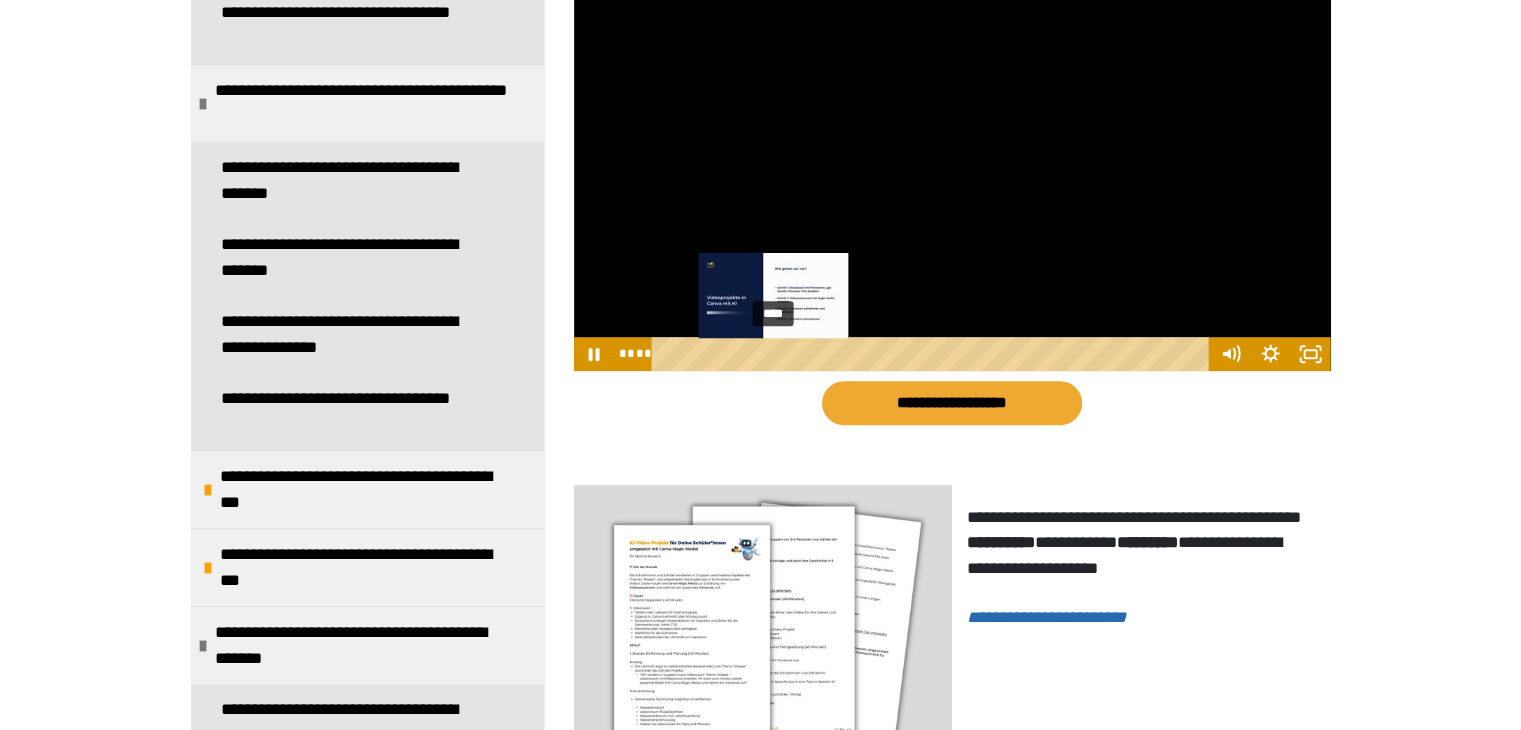 click on "****" at bounding box center [933, 354] 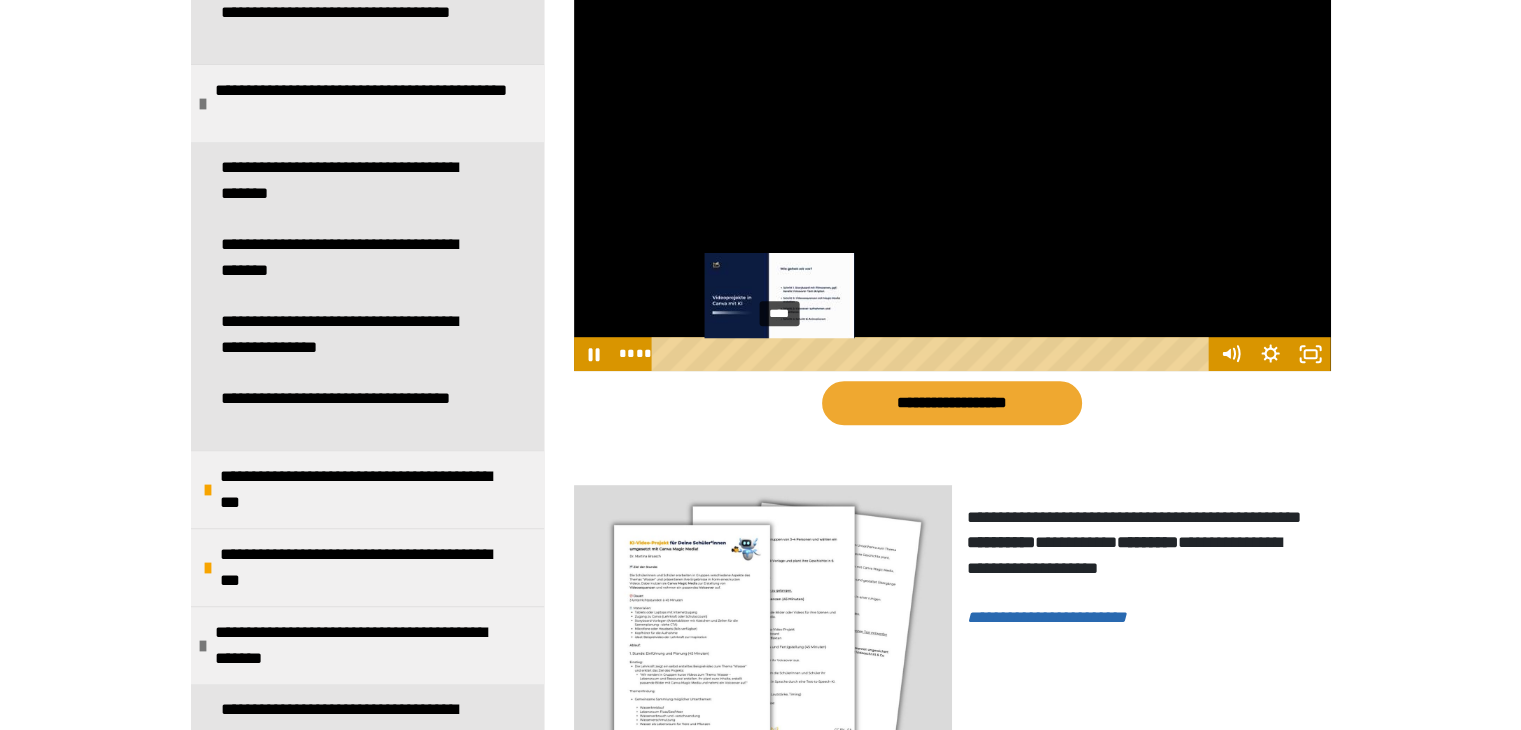 click on "****" at bounding box center (933, 354) 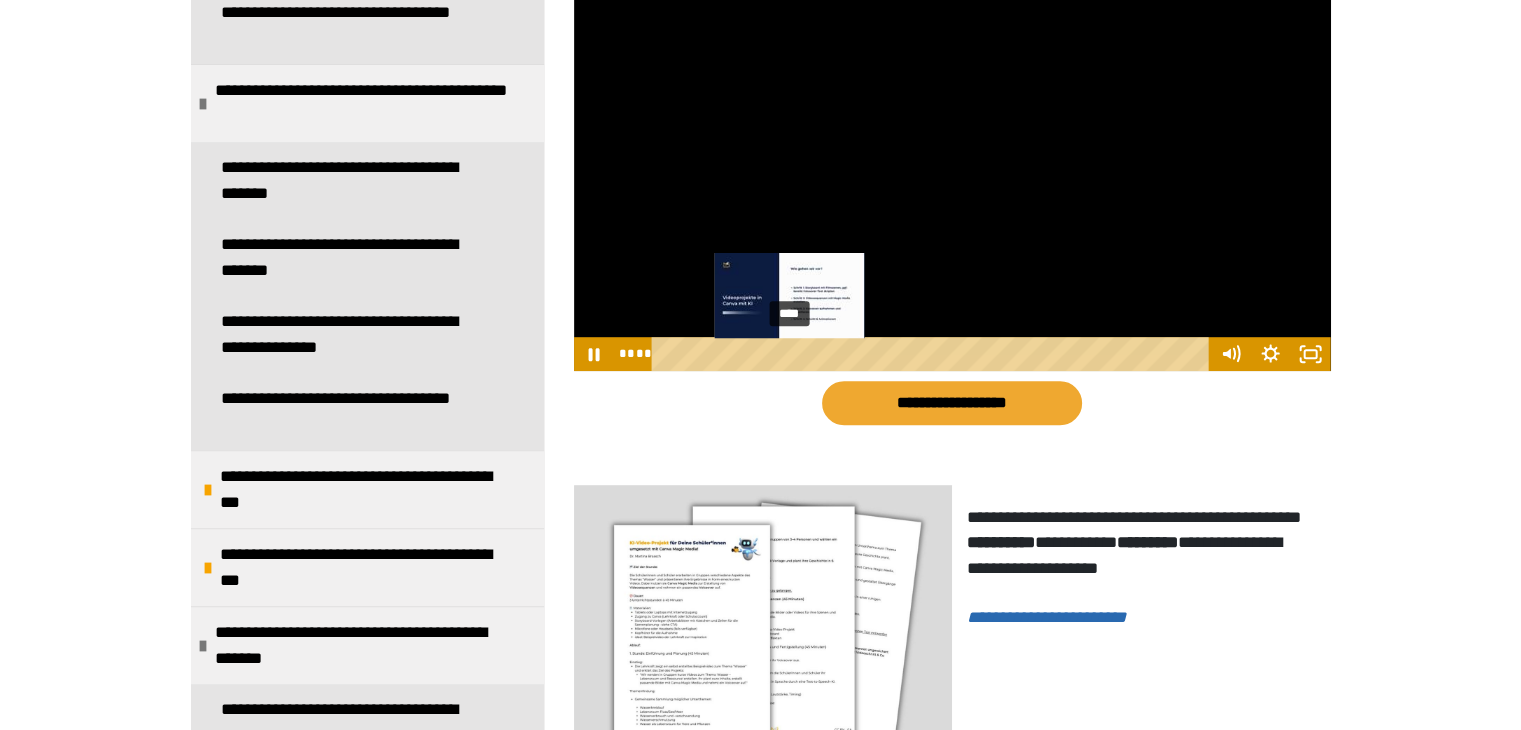 click on "****" at bounding box center (933, 354) 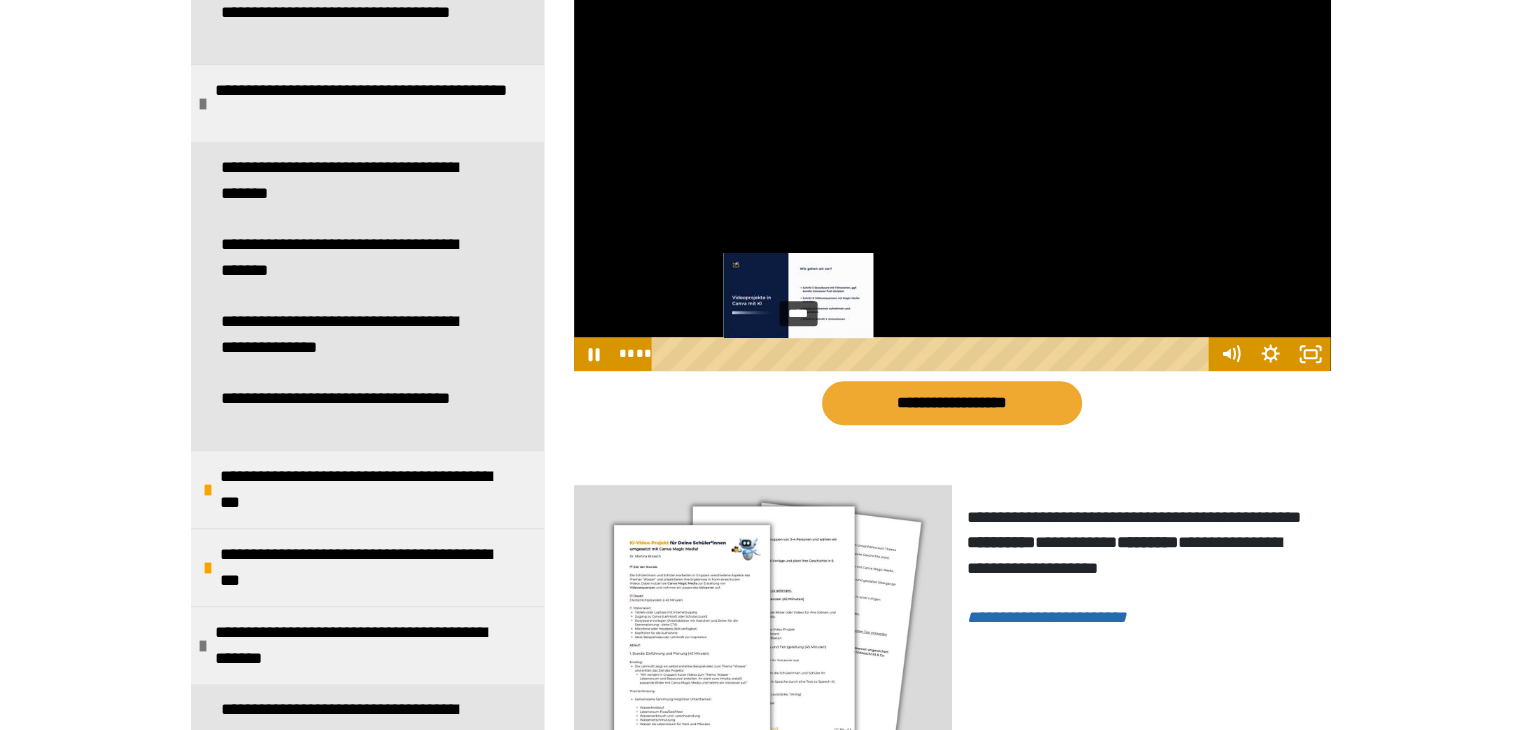 click on "****" at bounding box center [933, 354] 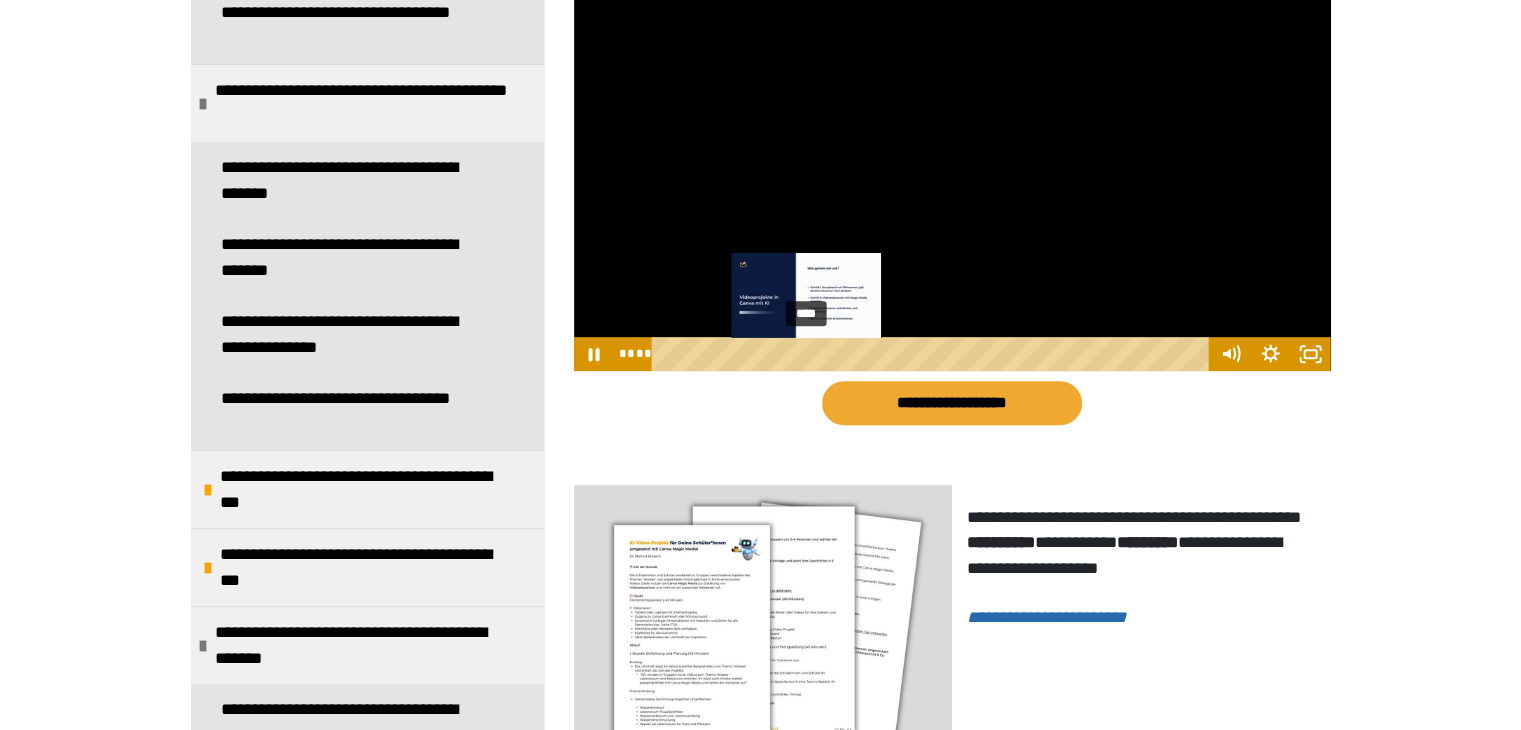click on "****" at bounding box center (933, 354) 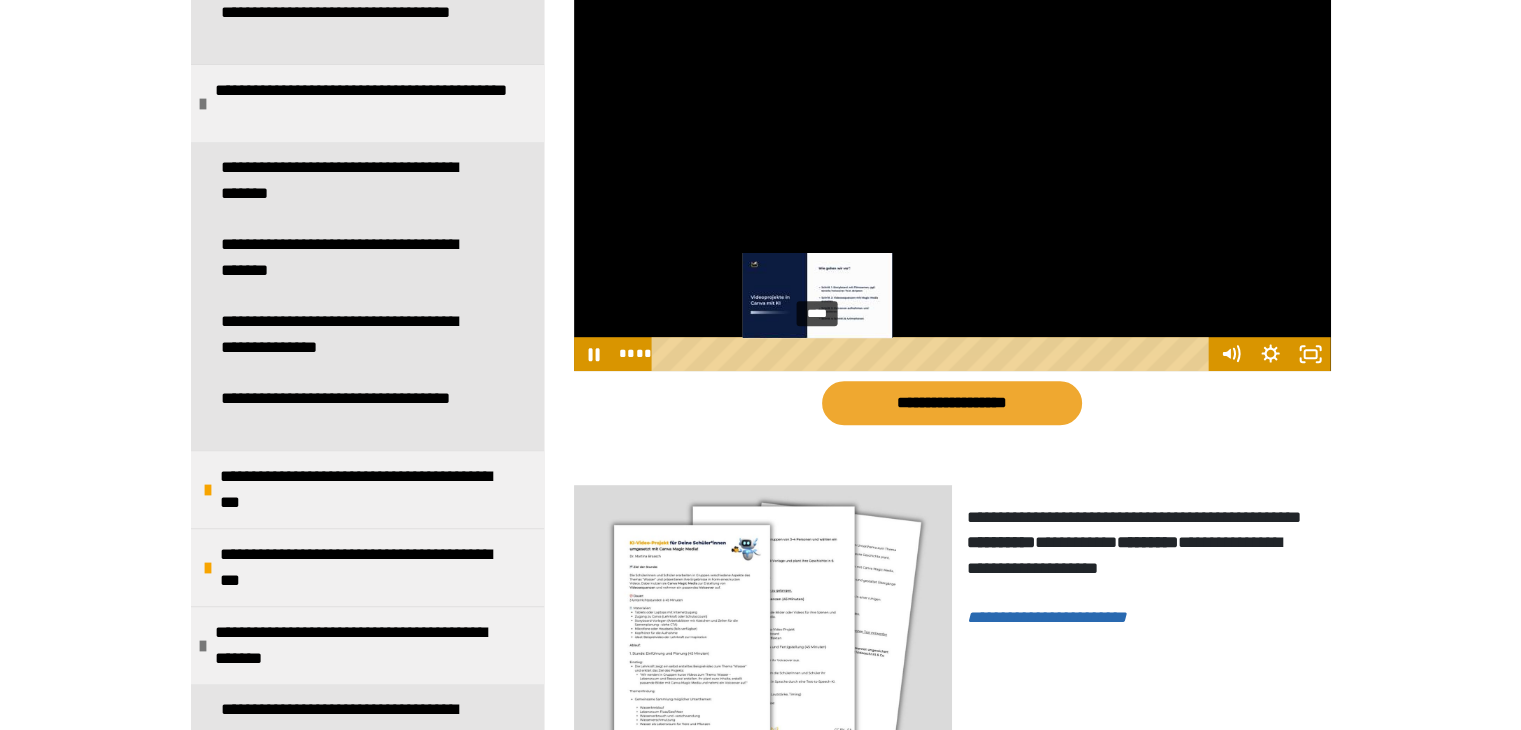 click on "****" at bounding box center (933, 354) 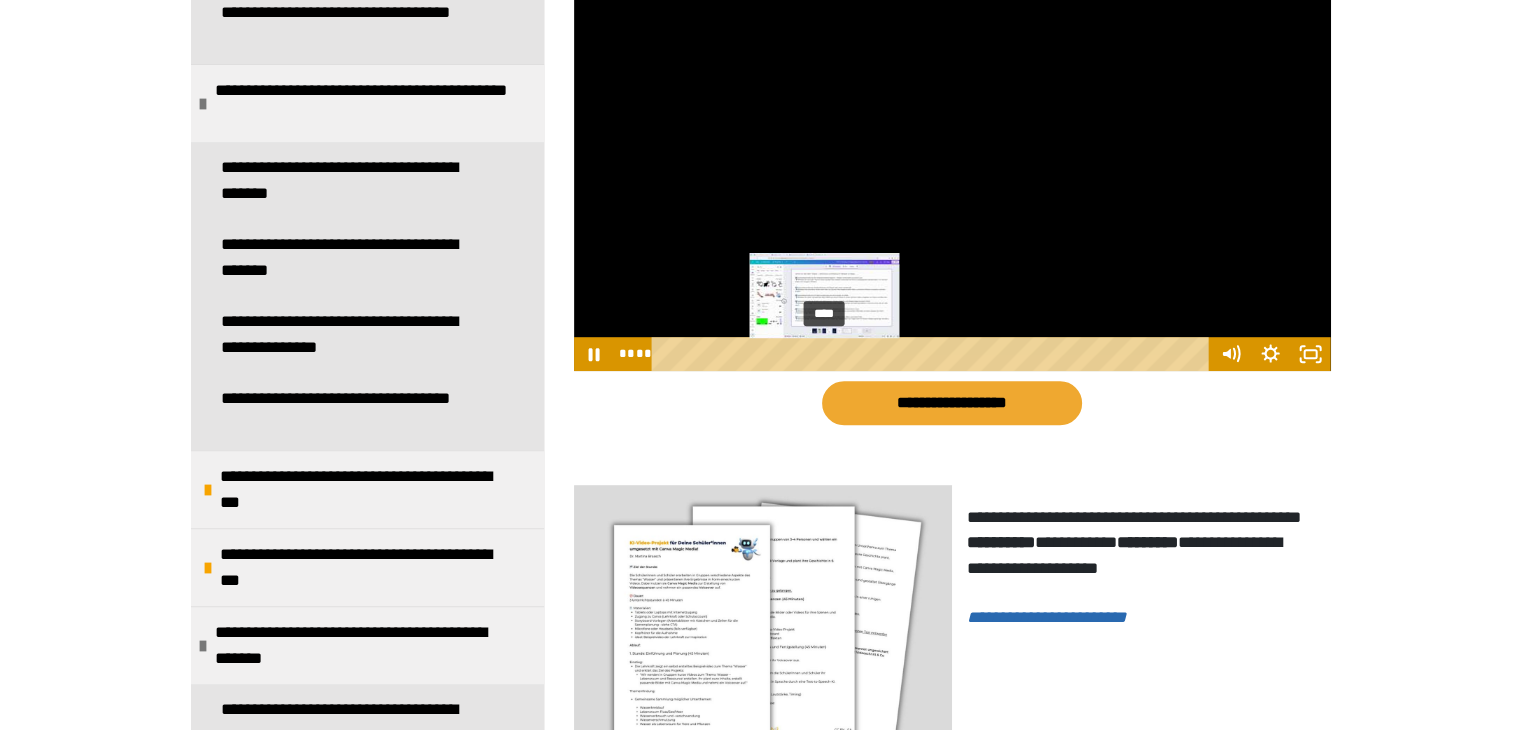 click on "****" at bounding box center [933, 354] 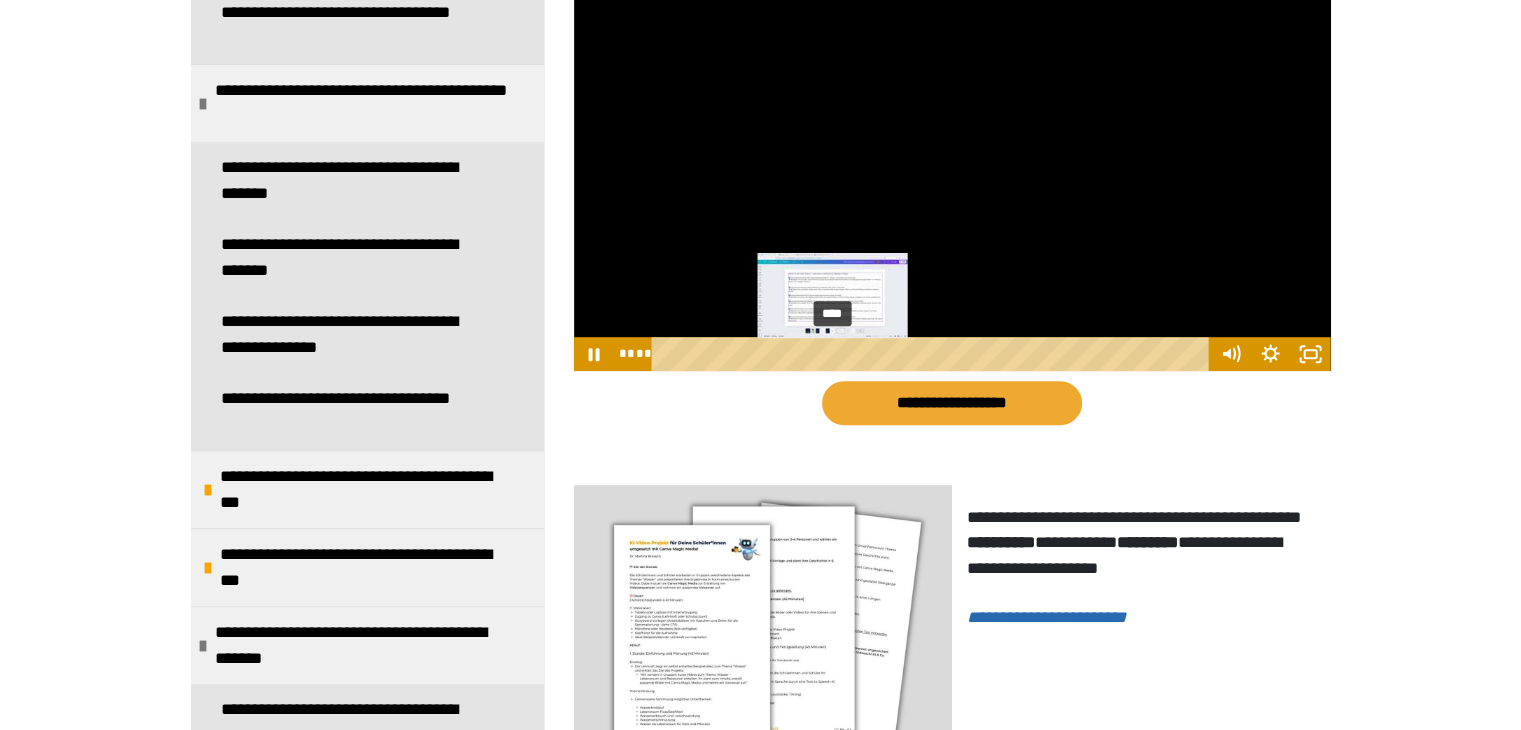 click on "****" at bounding box center [933, 354] 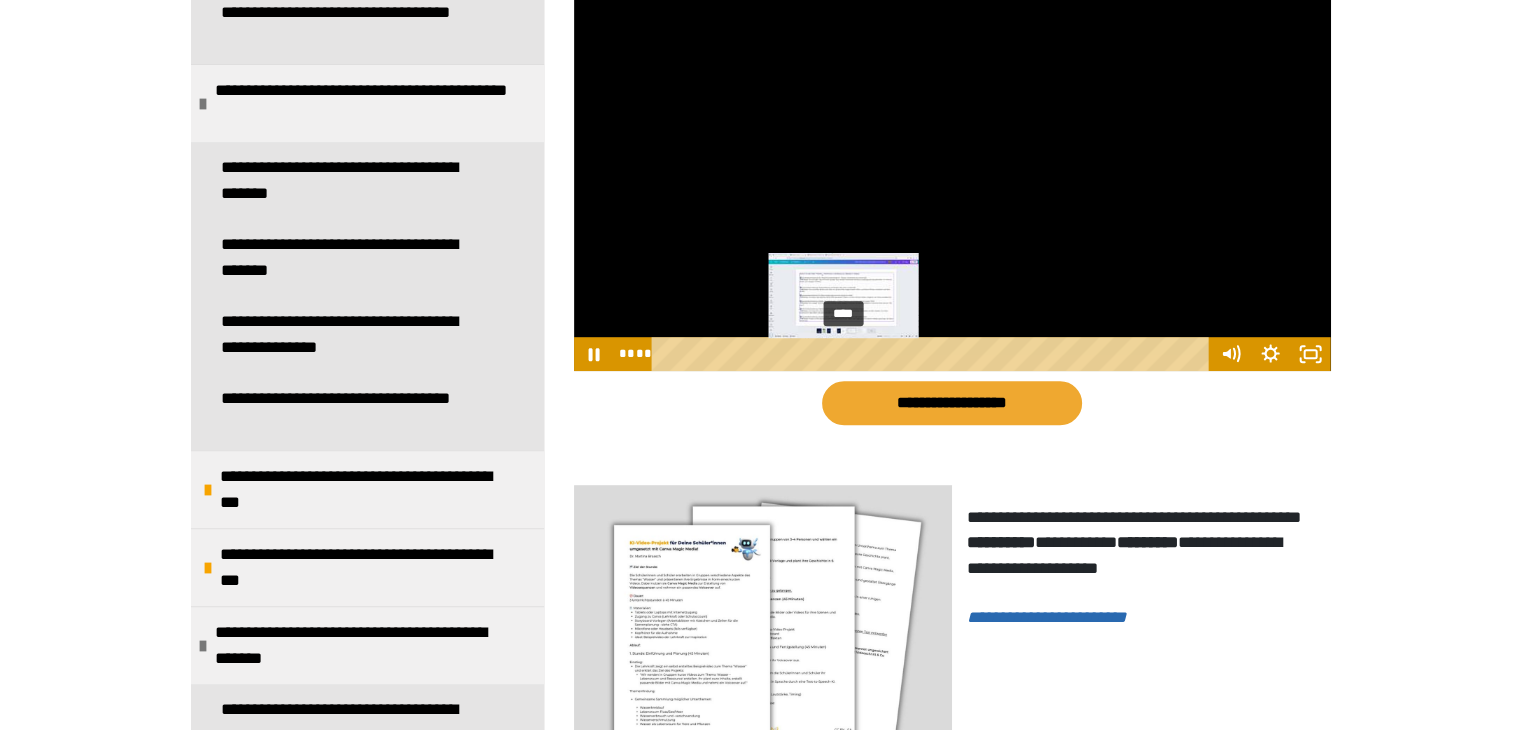 click on "****" at bounding box center [933, 354] 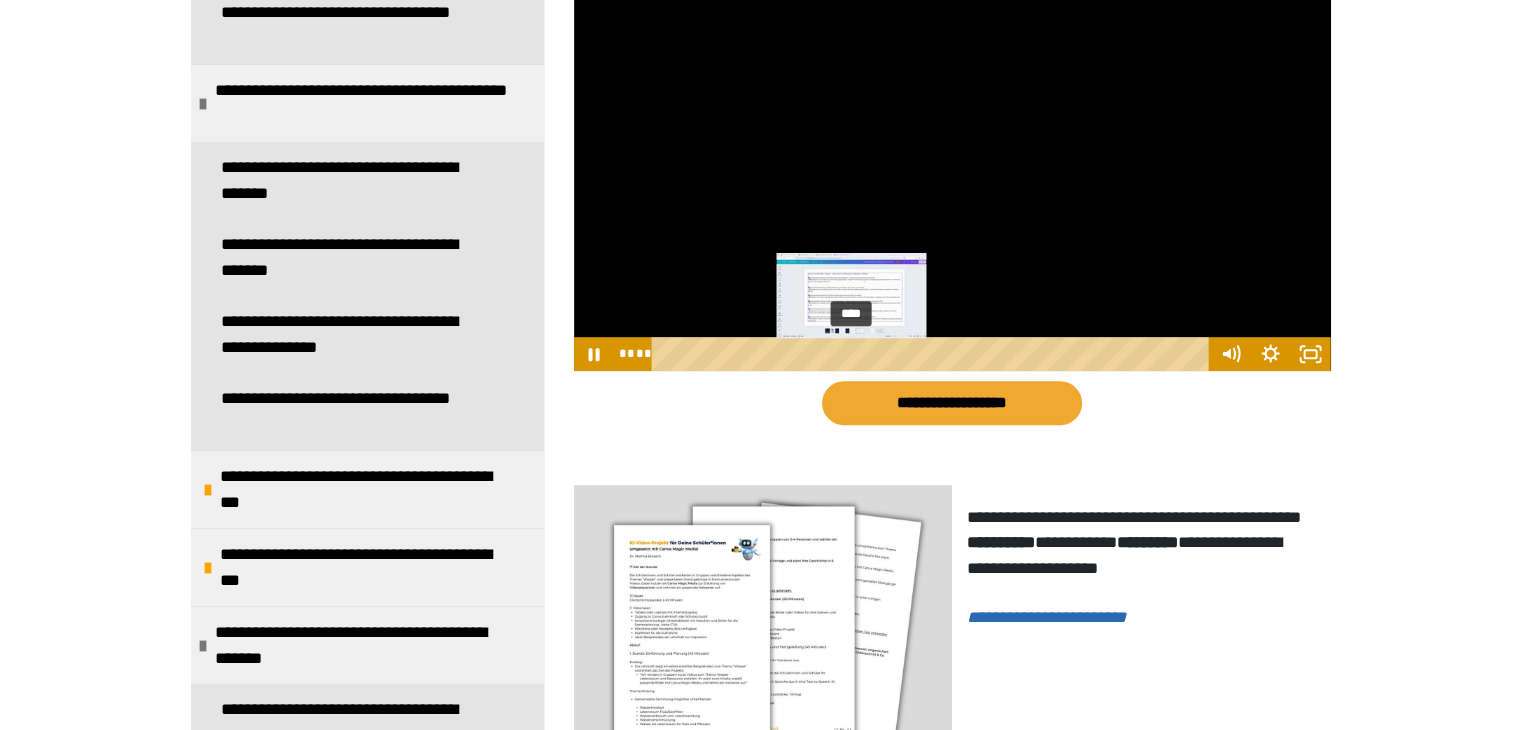 click on "****" at bounding box center (933, 354) 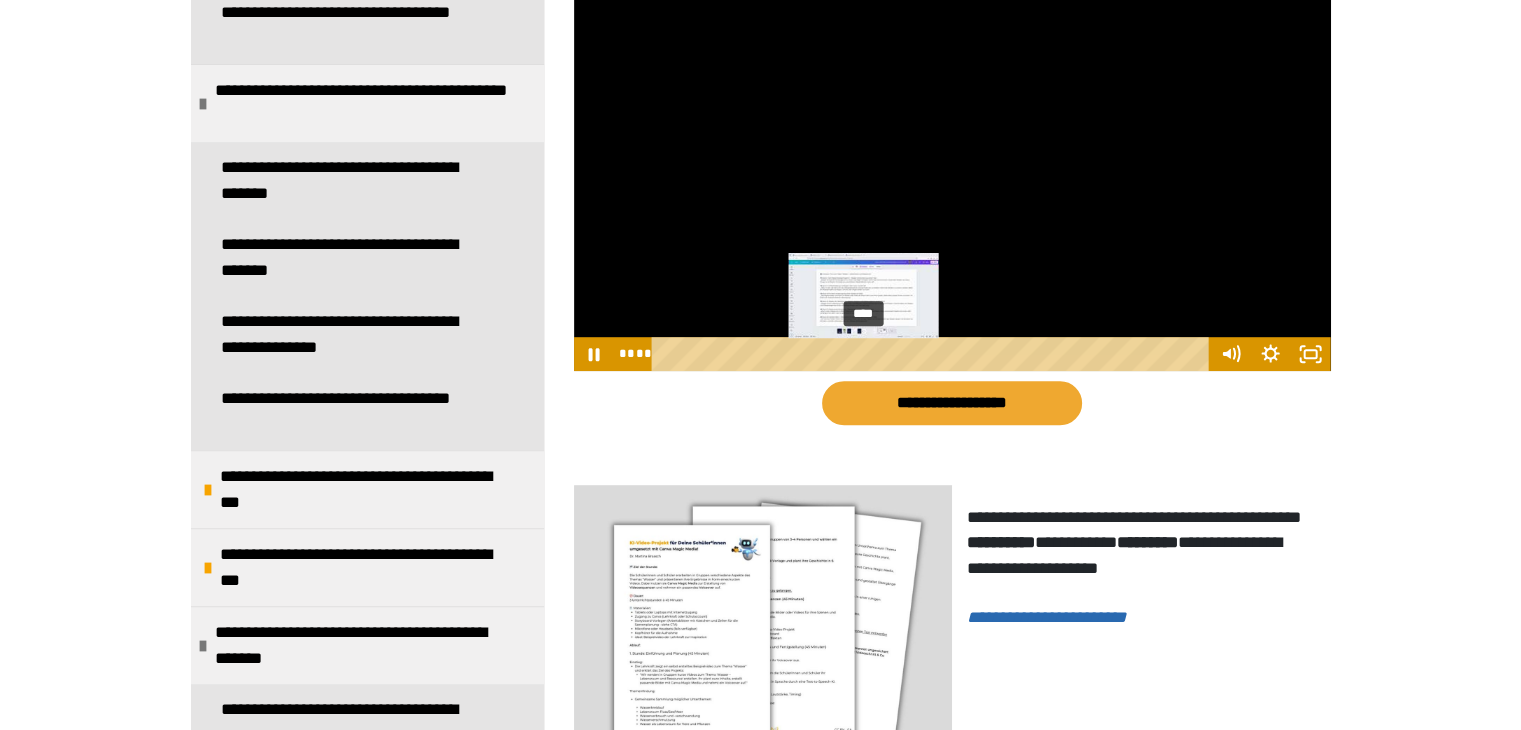 click on "****" at bounding box center [933, 354] 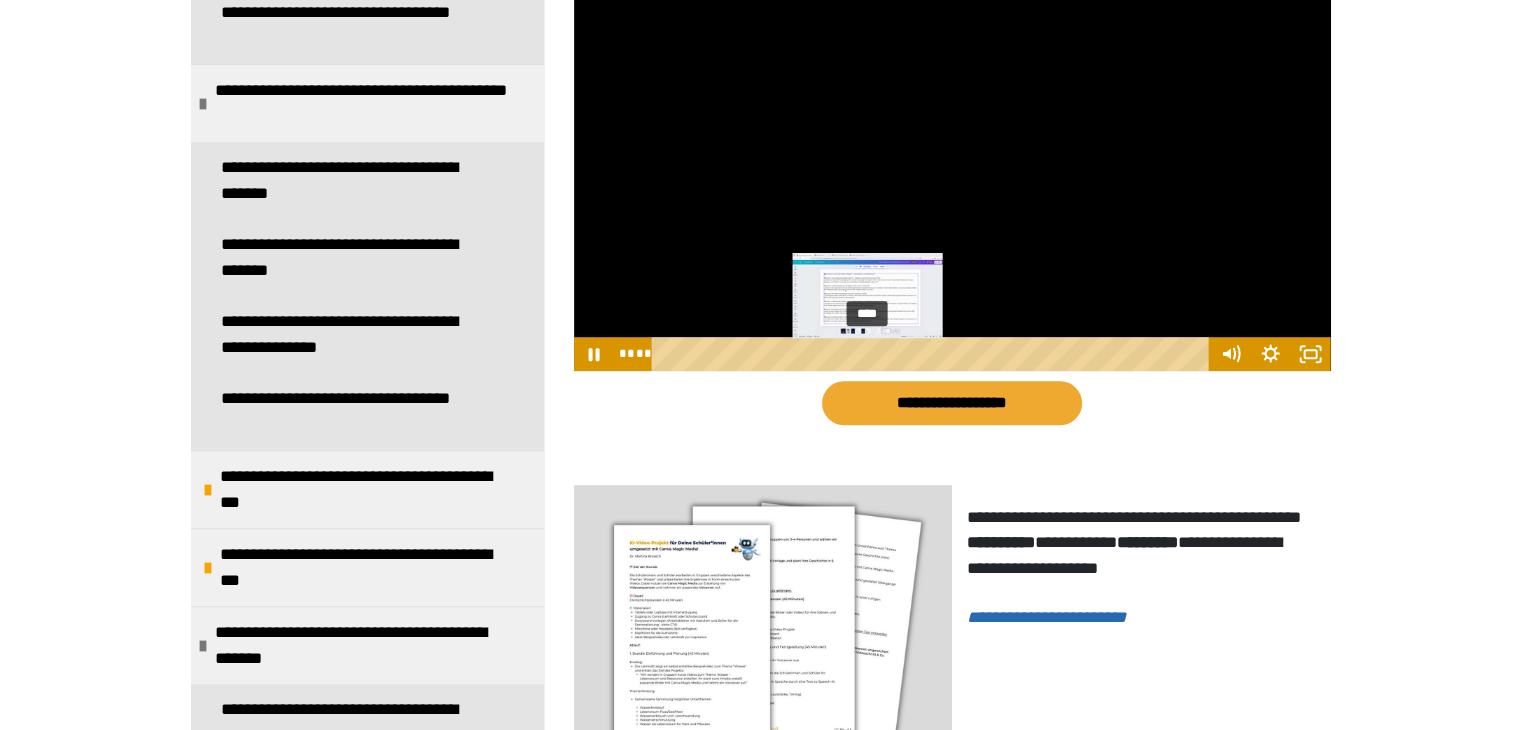 click at bounding box center [864, 354] 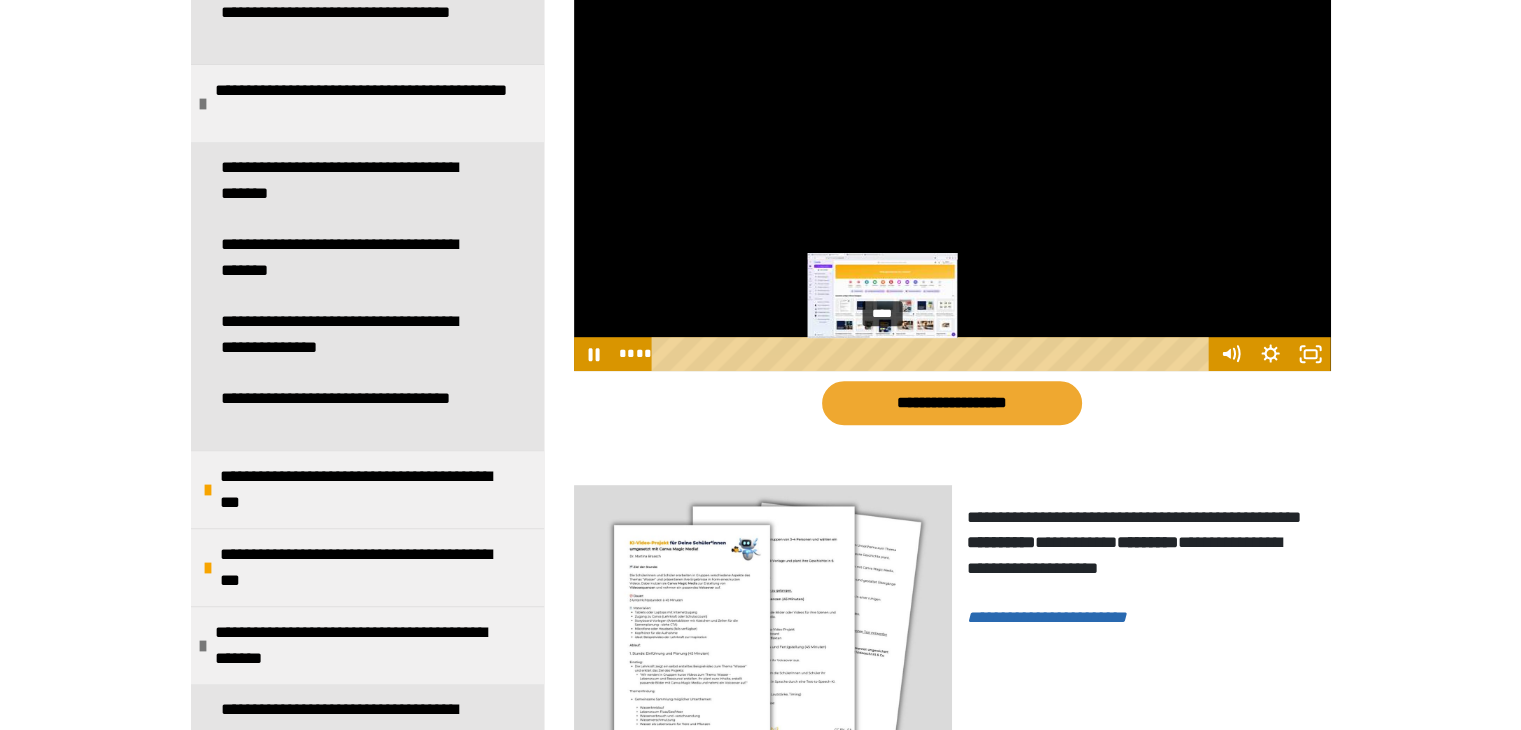 click at bounding box center (887, 354) 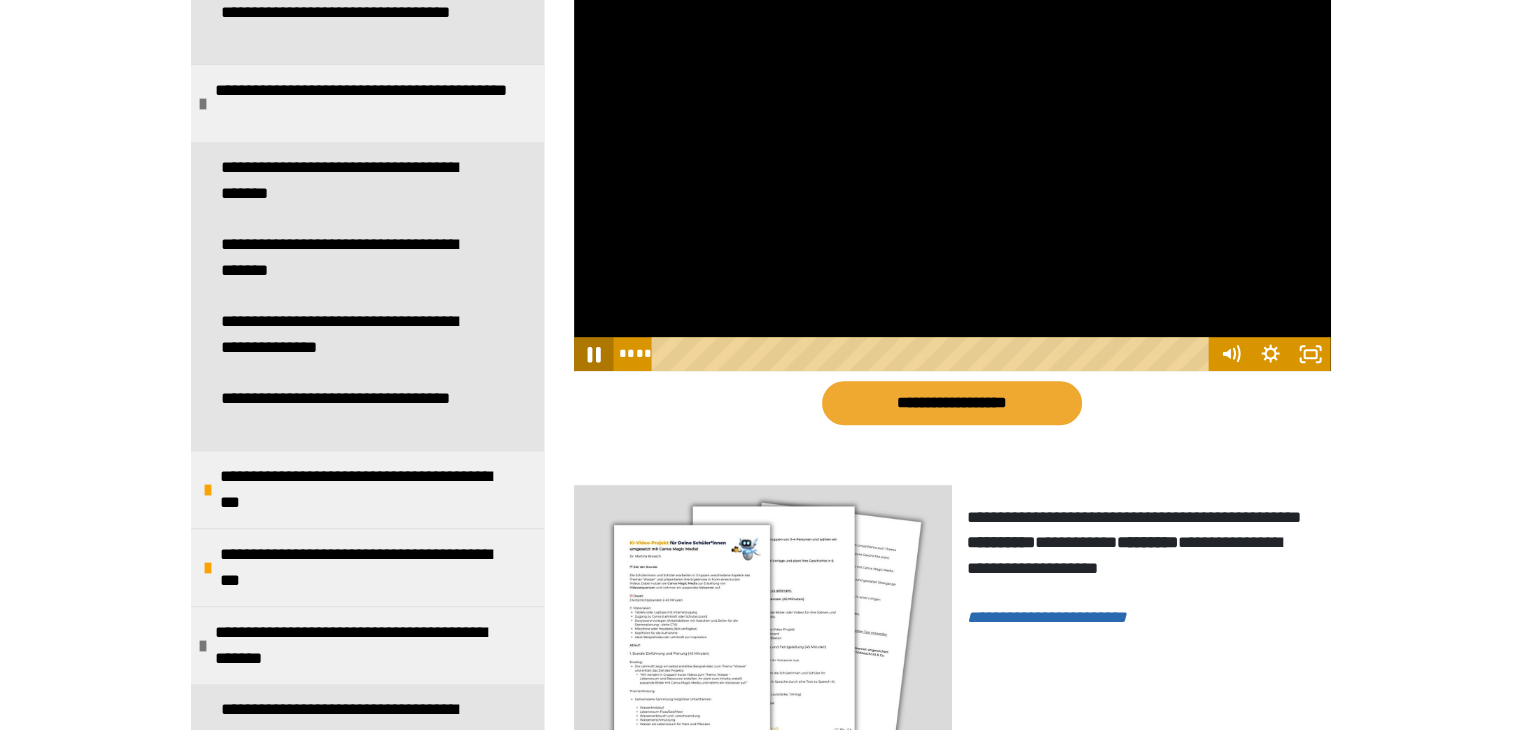 click 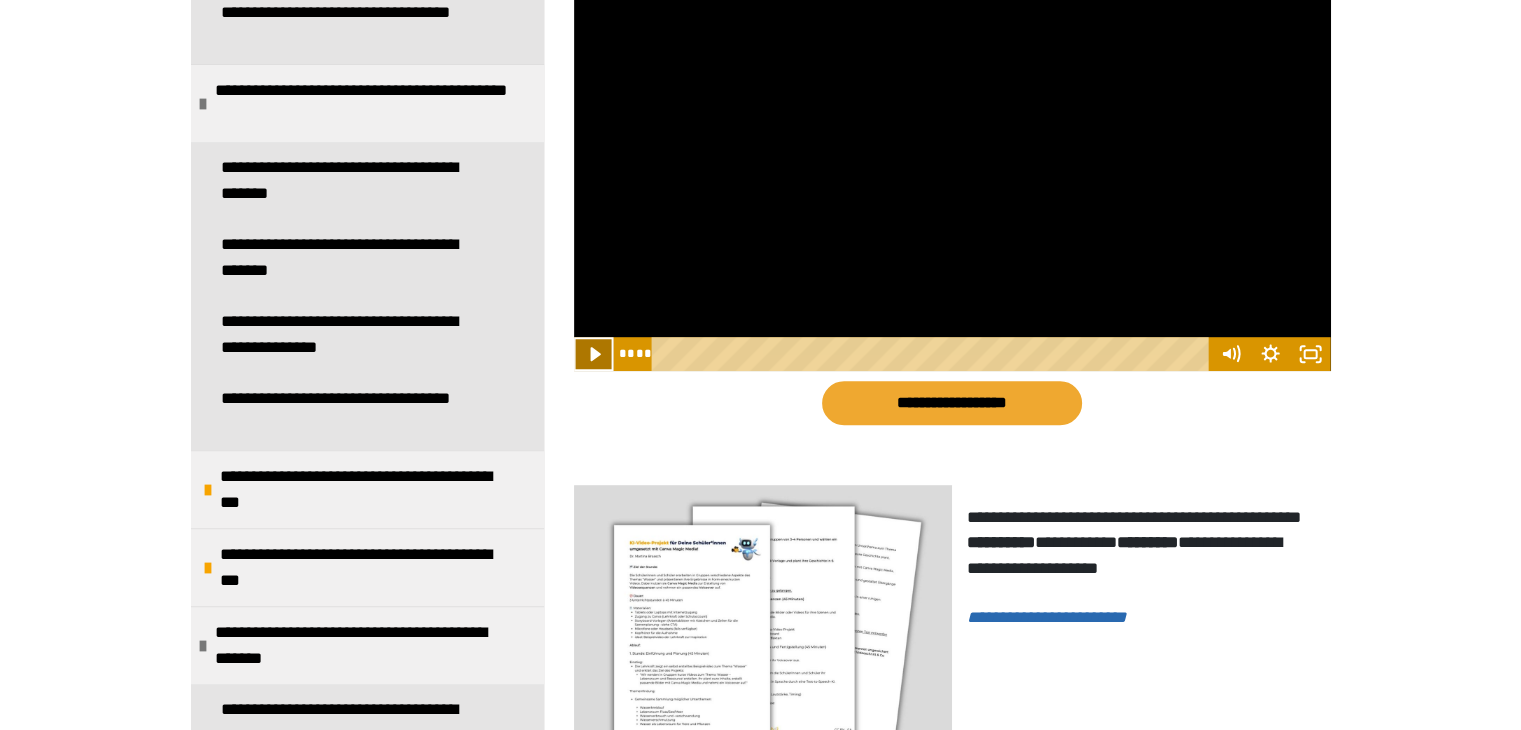 click 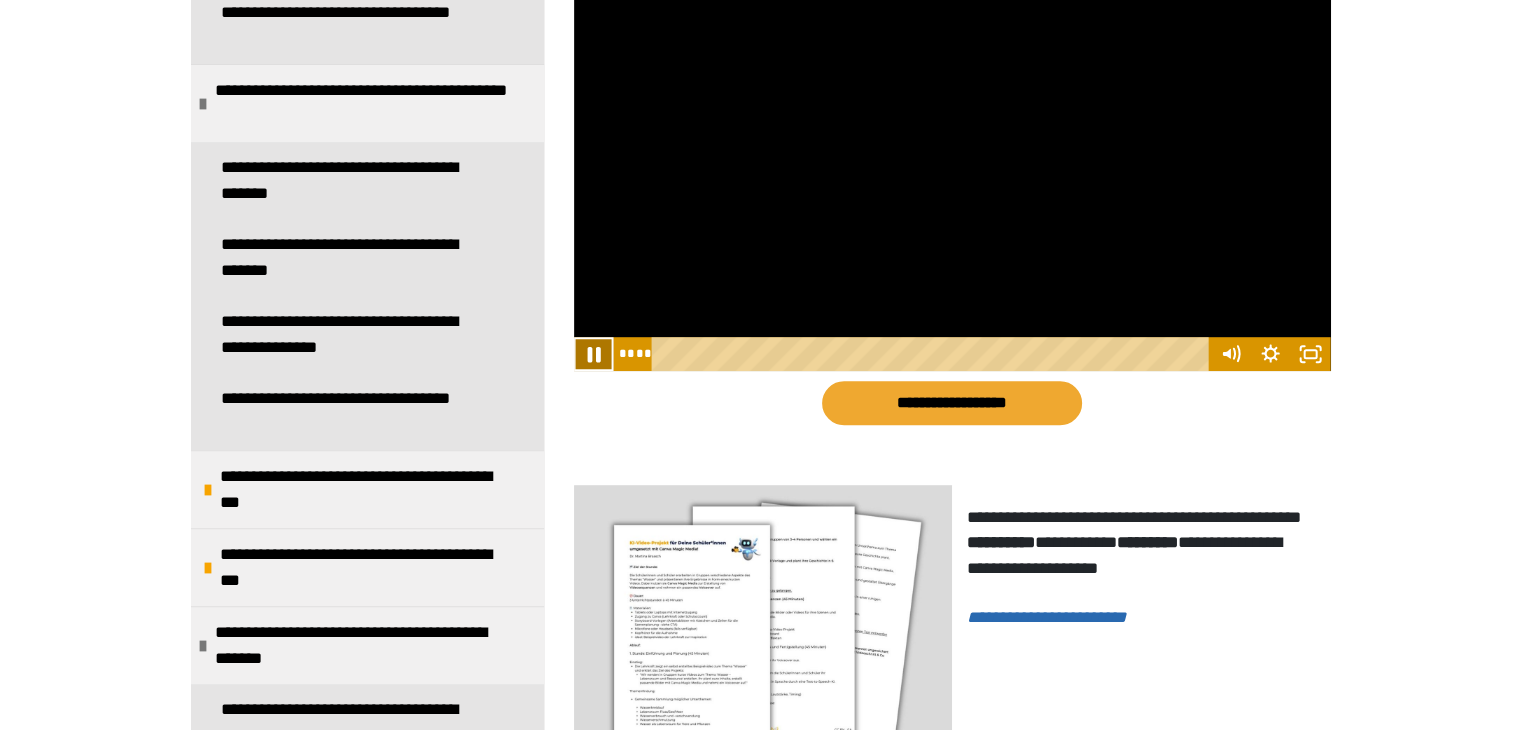 click 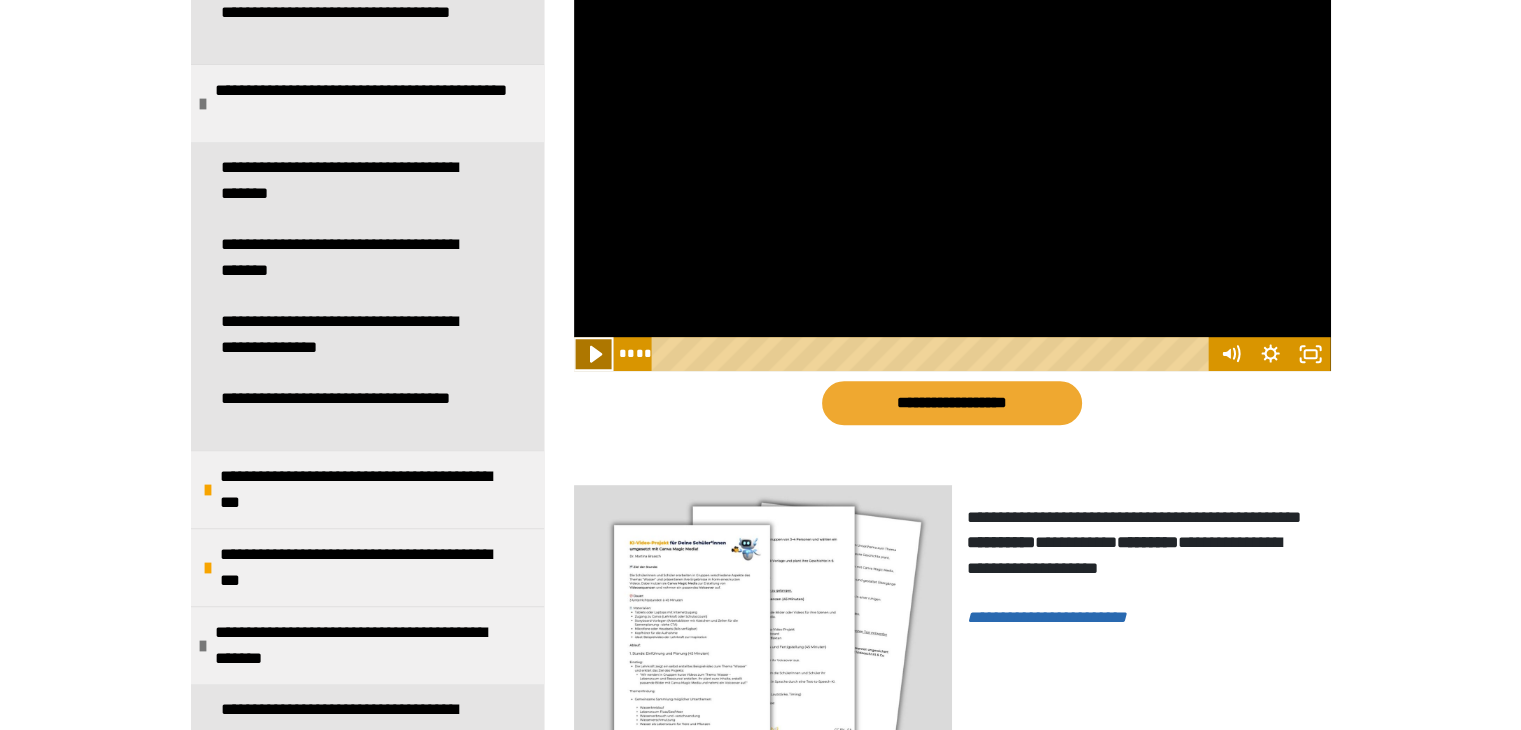 click 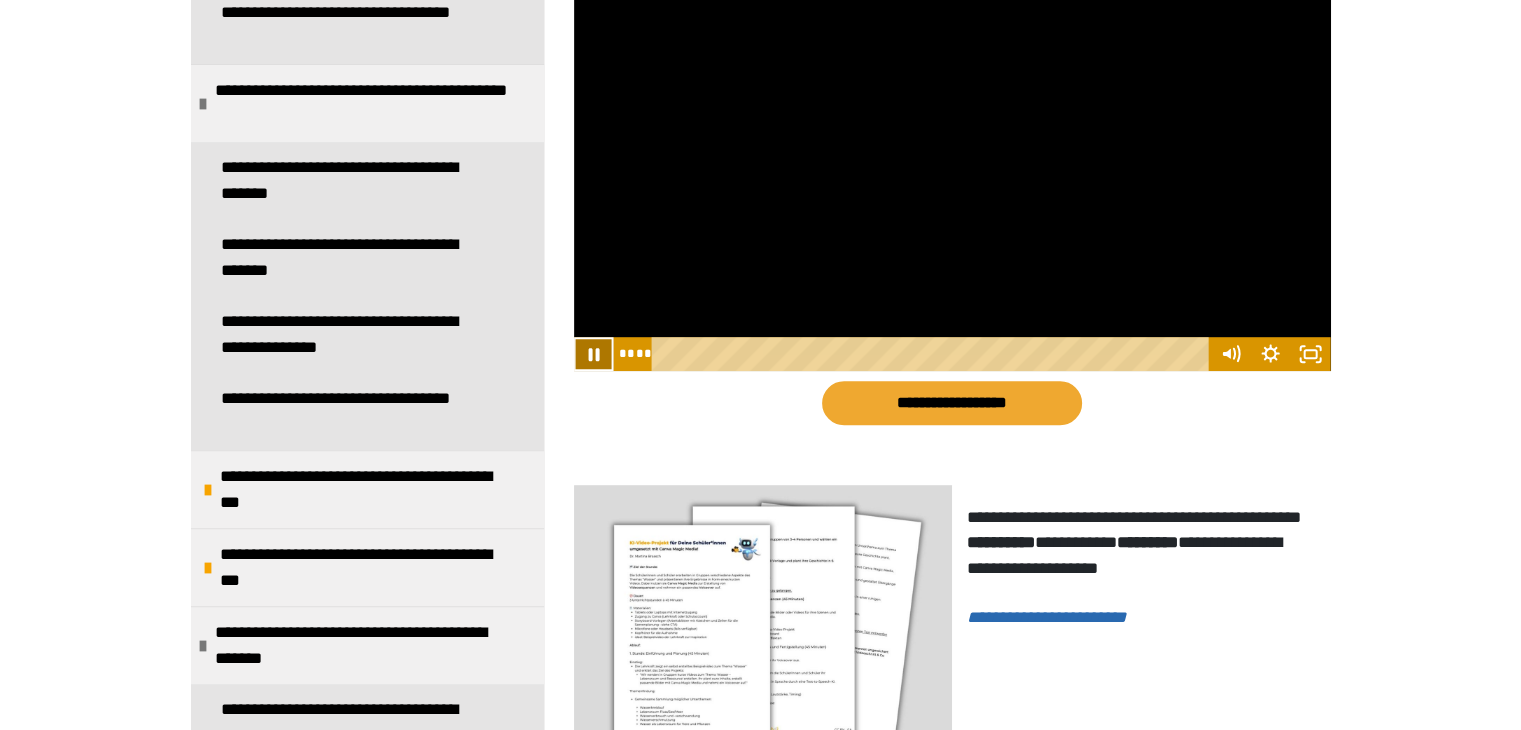 click 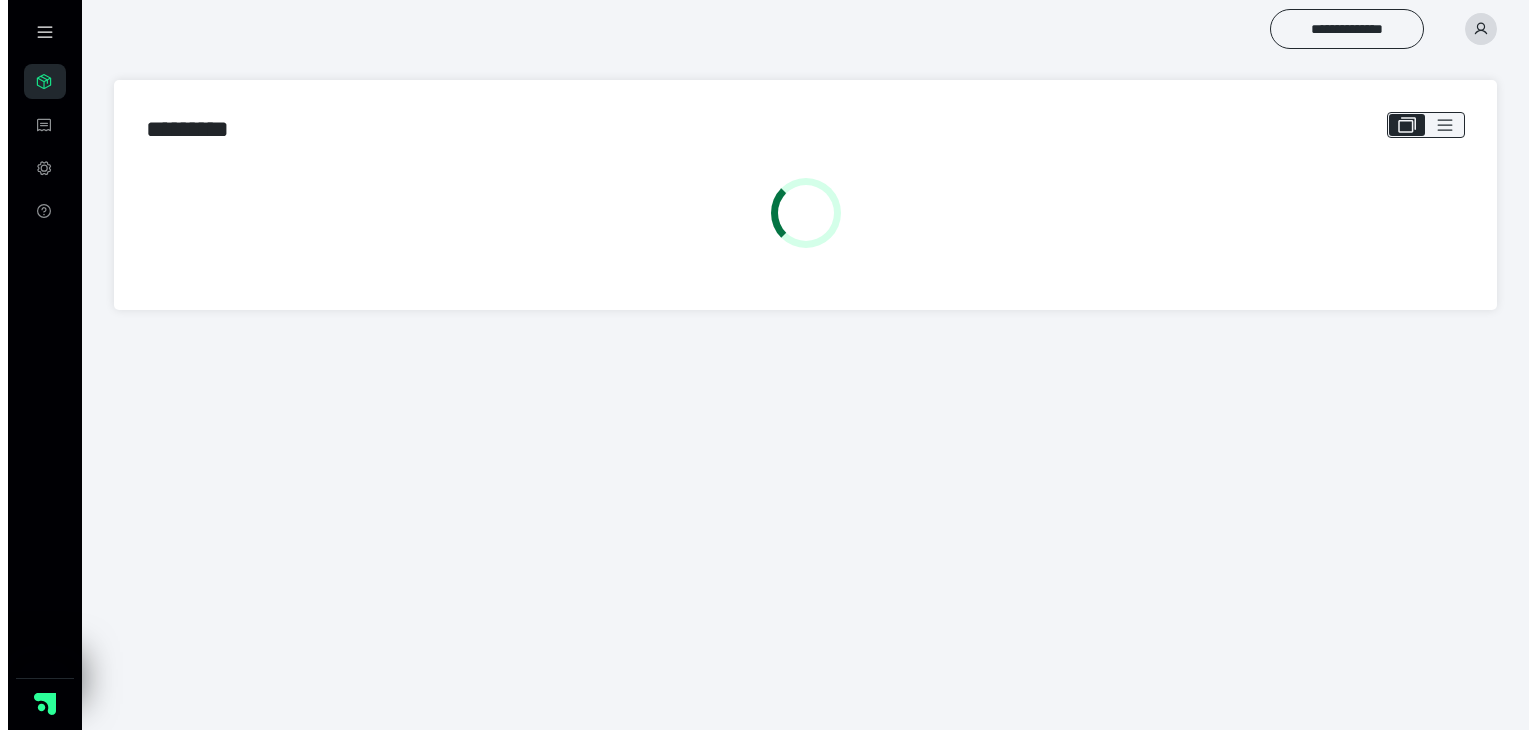 scroll, scrollTop: 0, scrollLeft: 0, axis: both 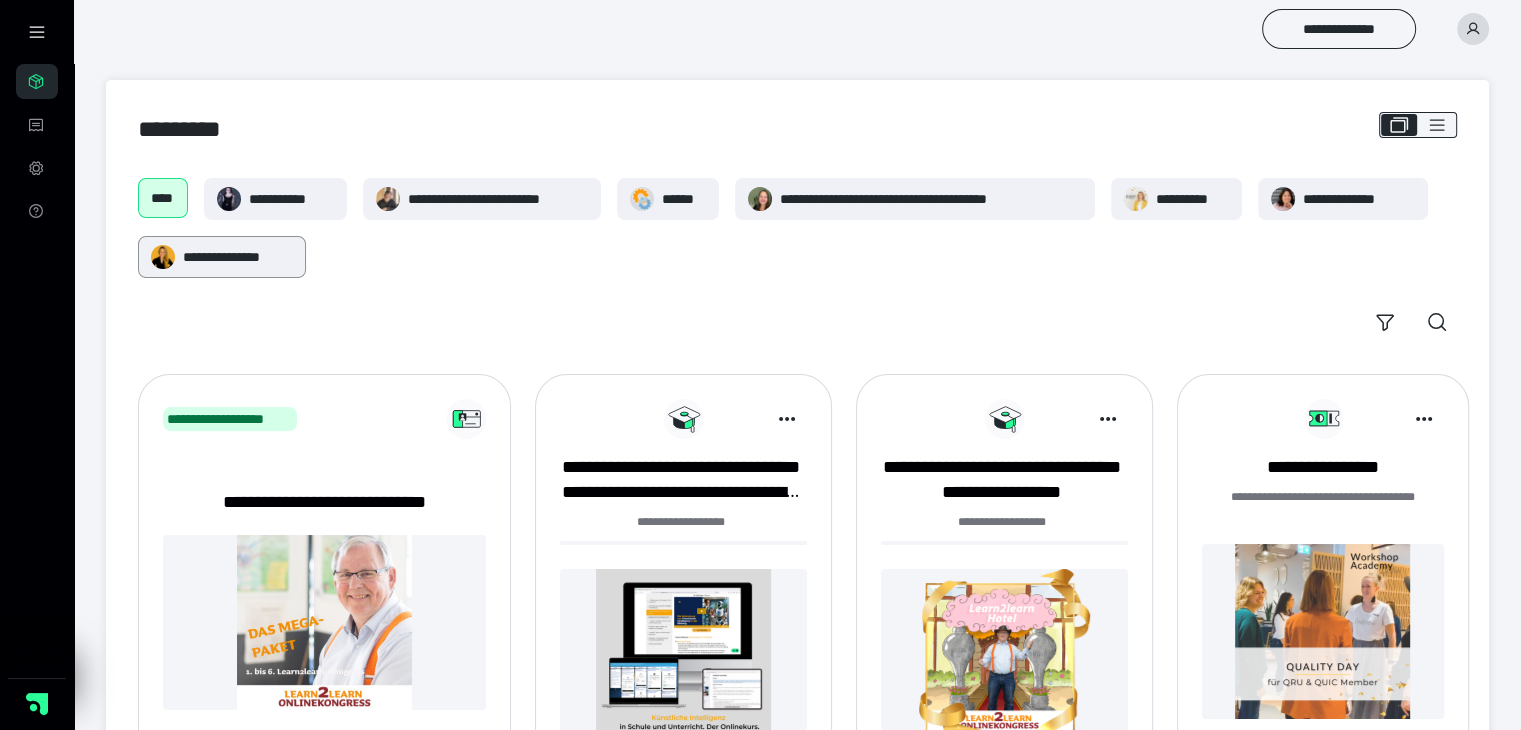 click on "**********" at bounding box center (238, 257) 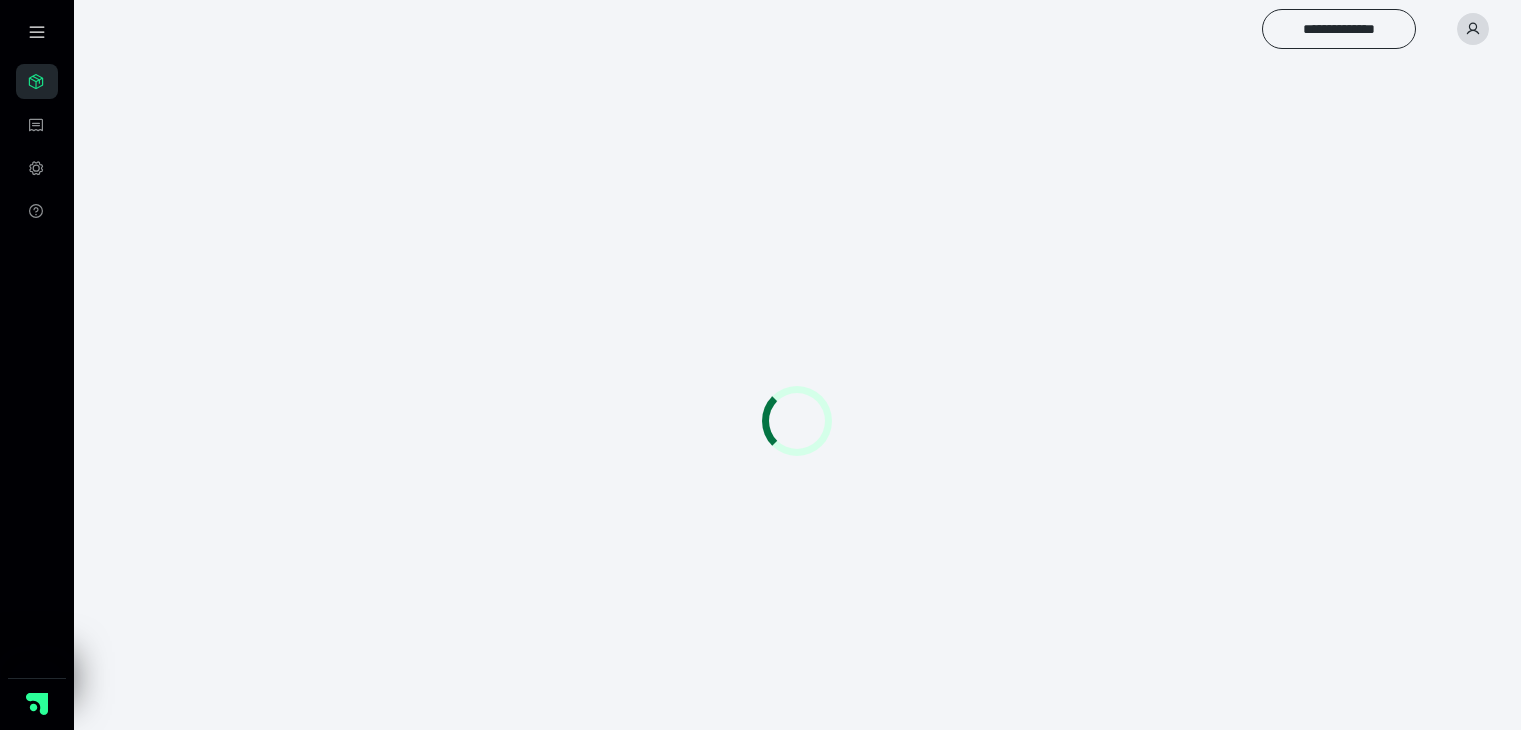 scroll, scrollTop: 0, scrollLeft: 0, axis: both 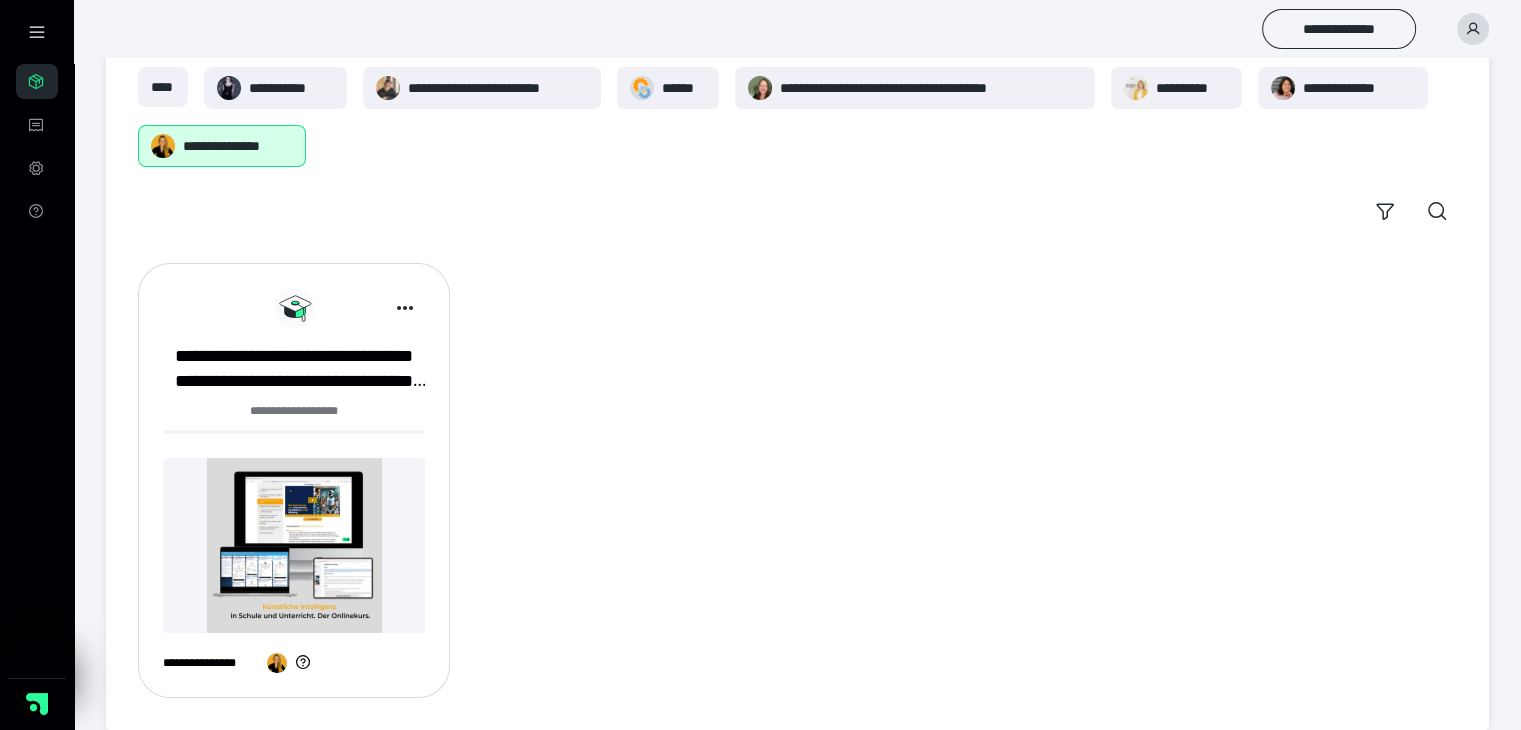 click at bounding box center [294, 545] 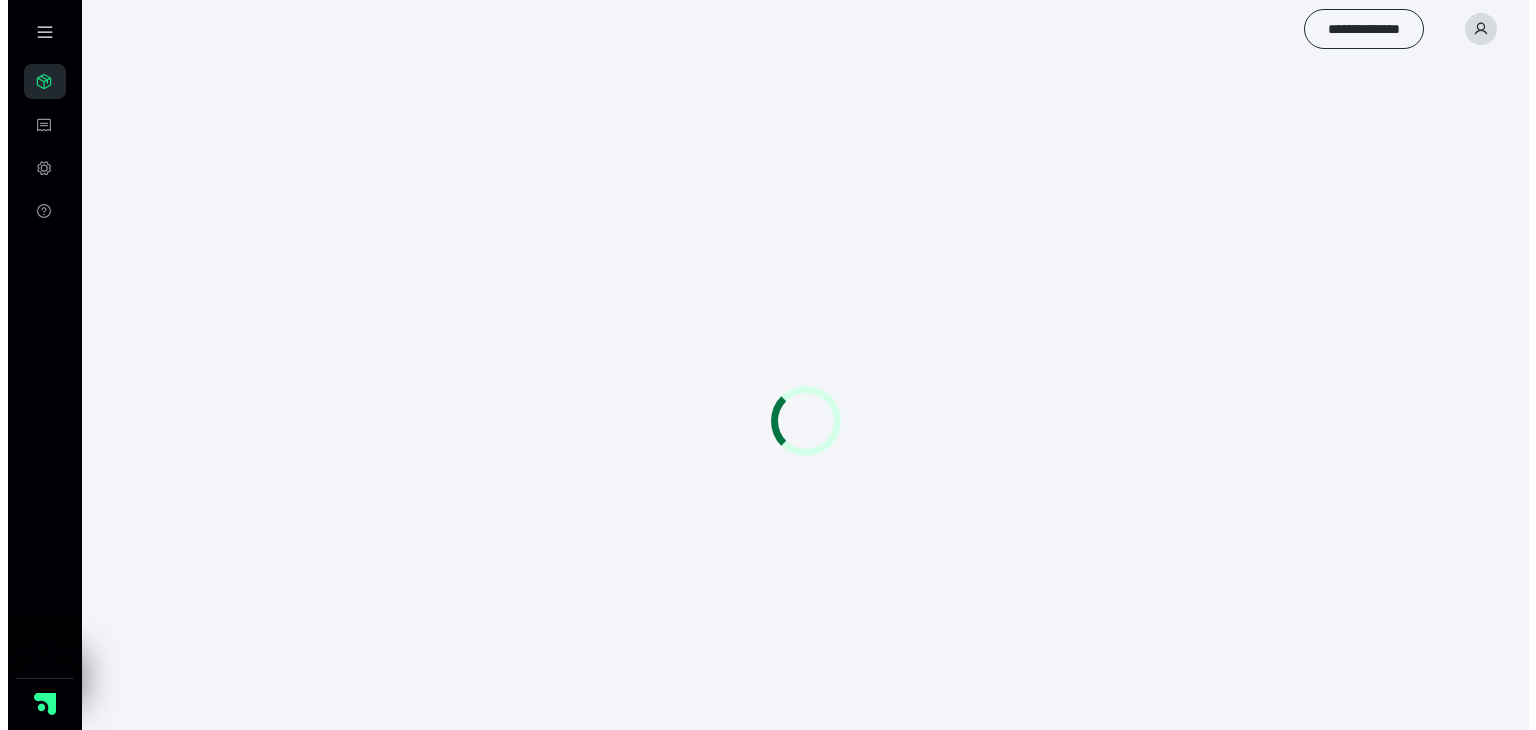 scroll, scrollTop: 0, scrollLeft: 0, axis: both 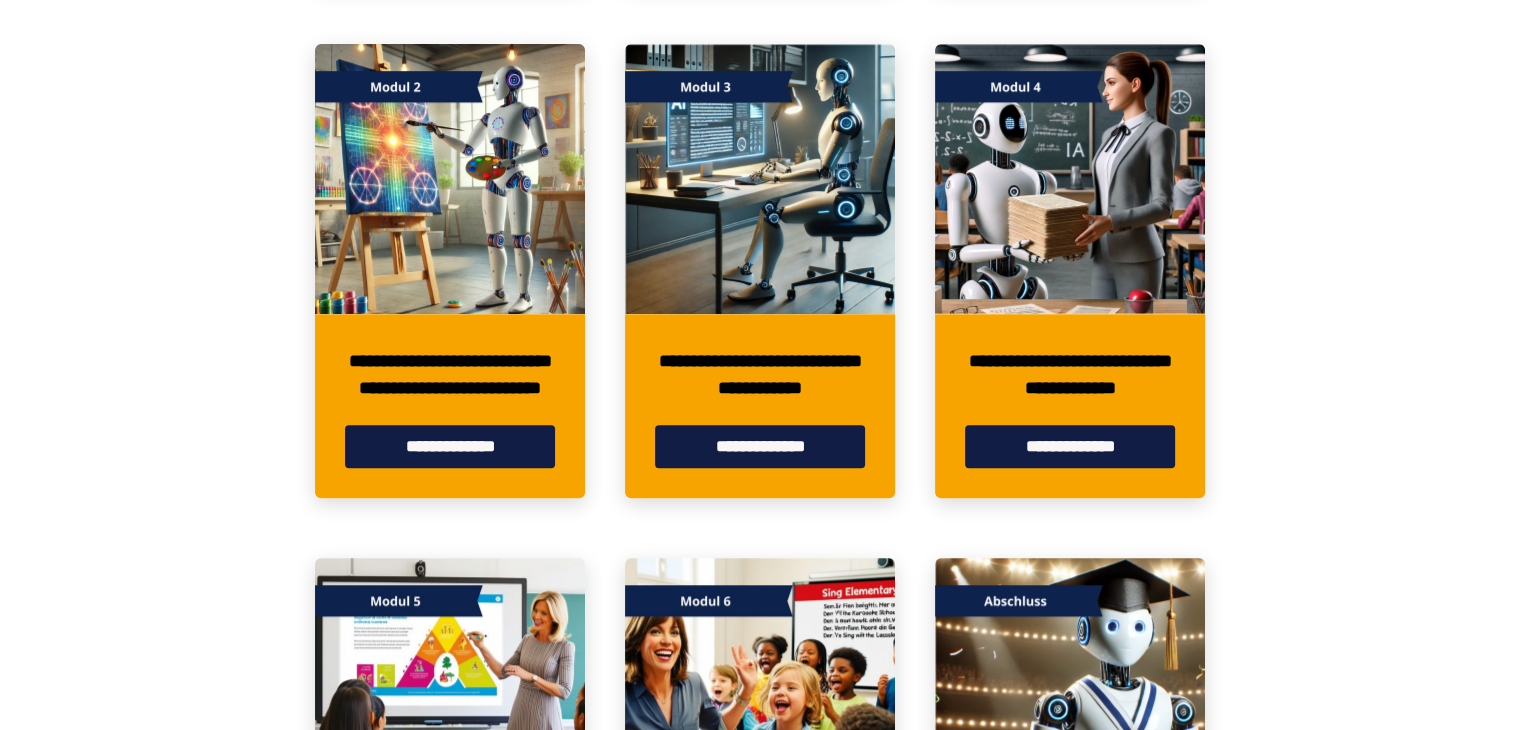 click on "**********" at bounding box center [450, 374] 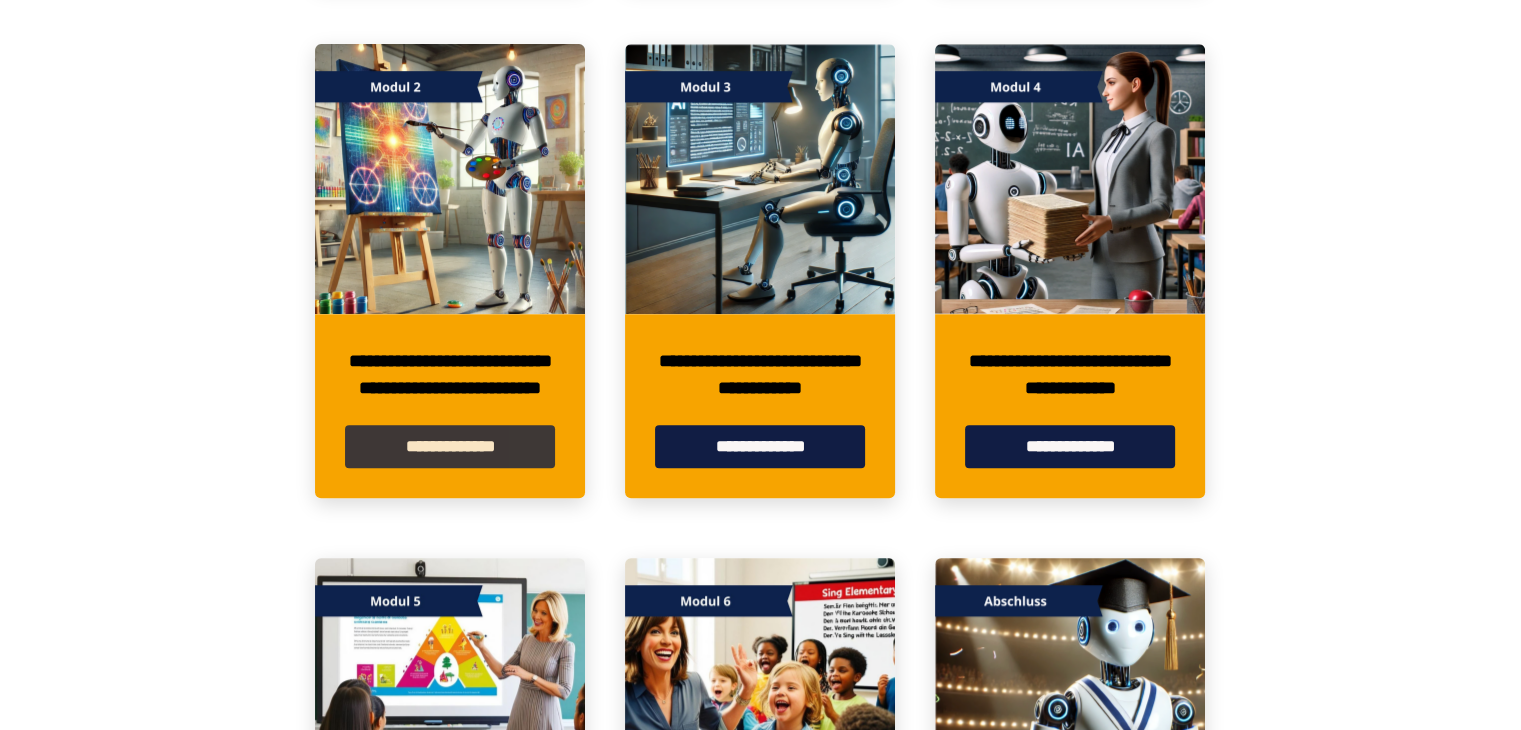 click on "**********" at bounding box center [450, 446] 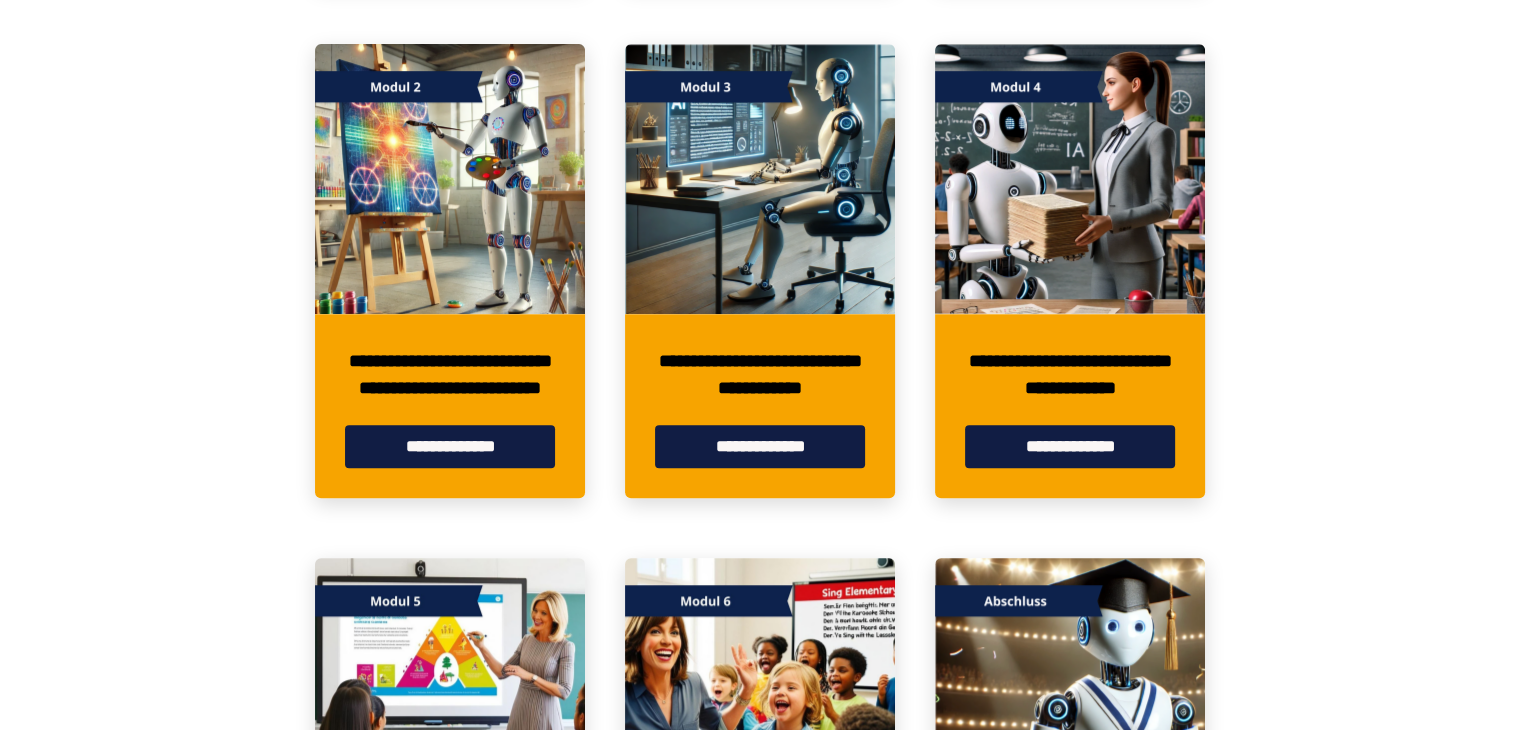scroll, scrollTop: 0, scrollLeft: 0, axis: both 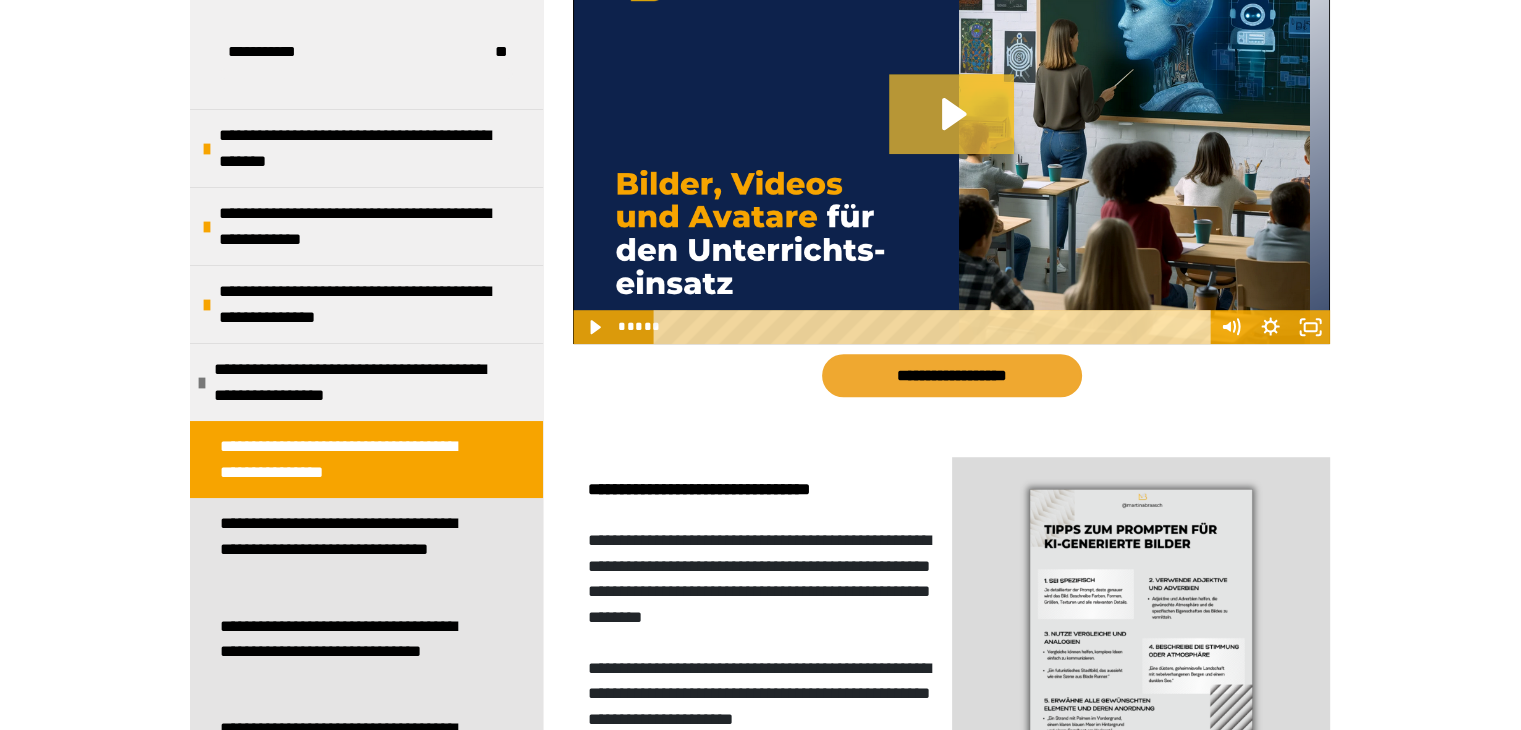 click 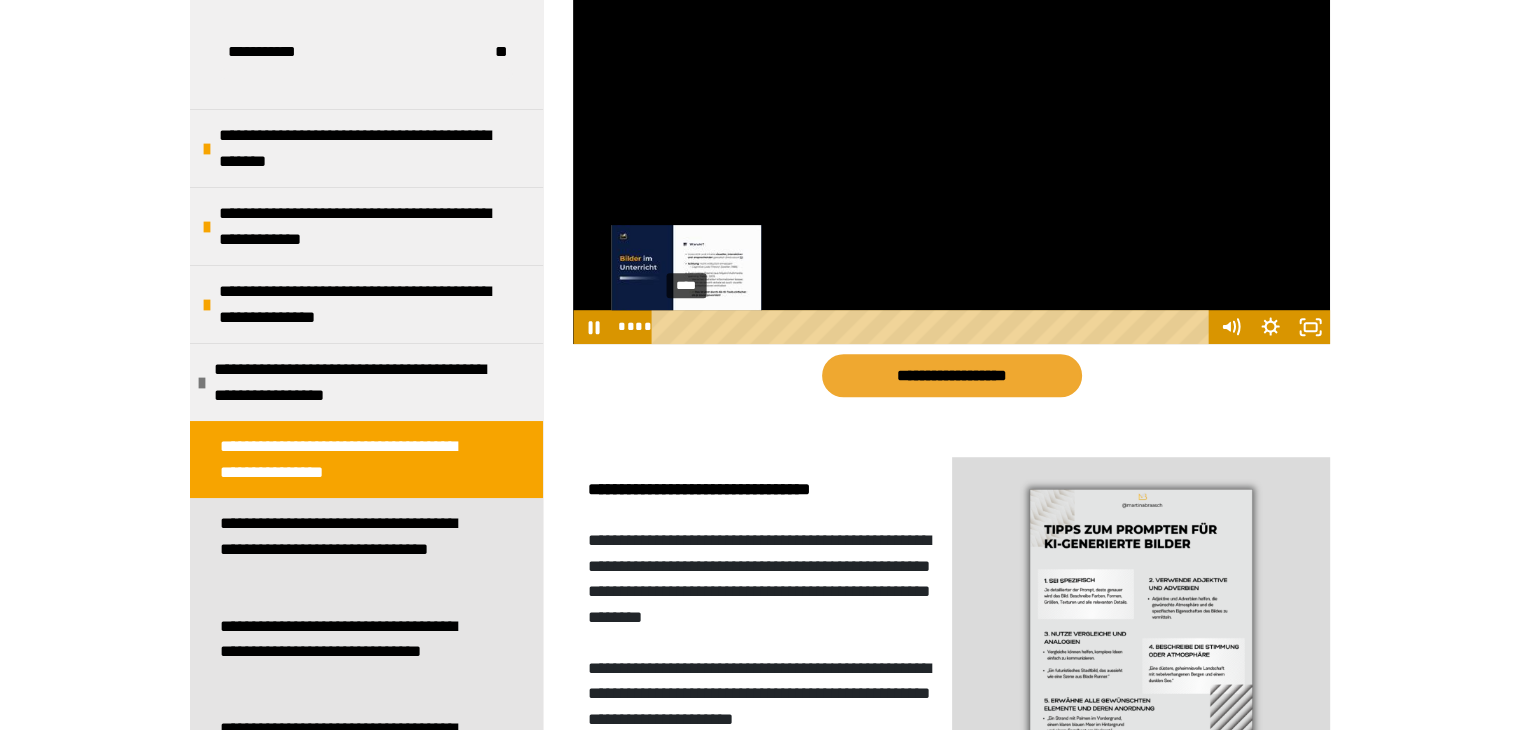 click on "****" at bounding box center (933, 327) 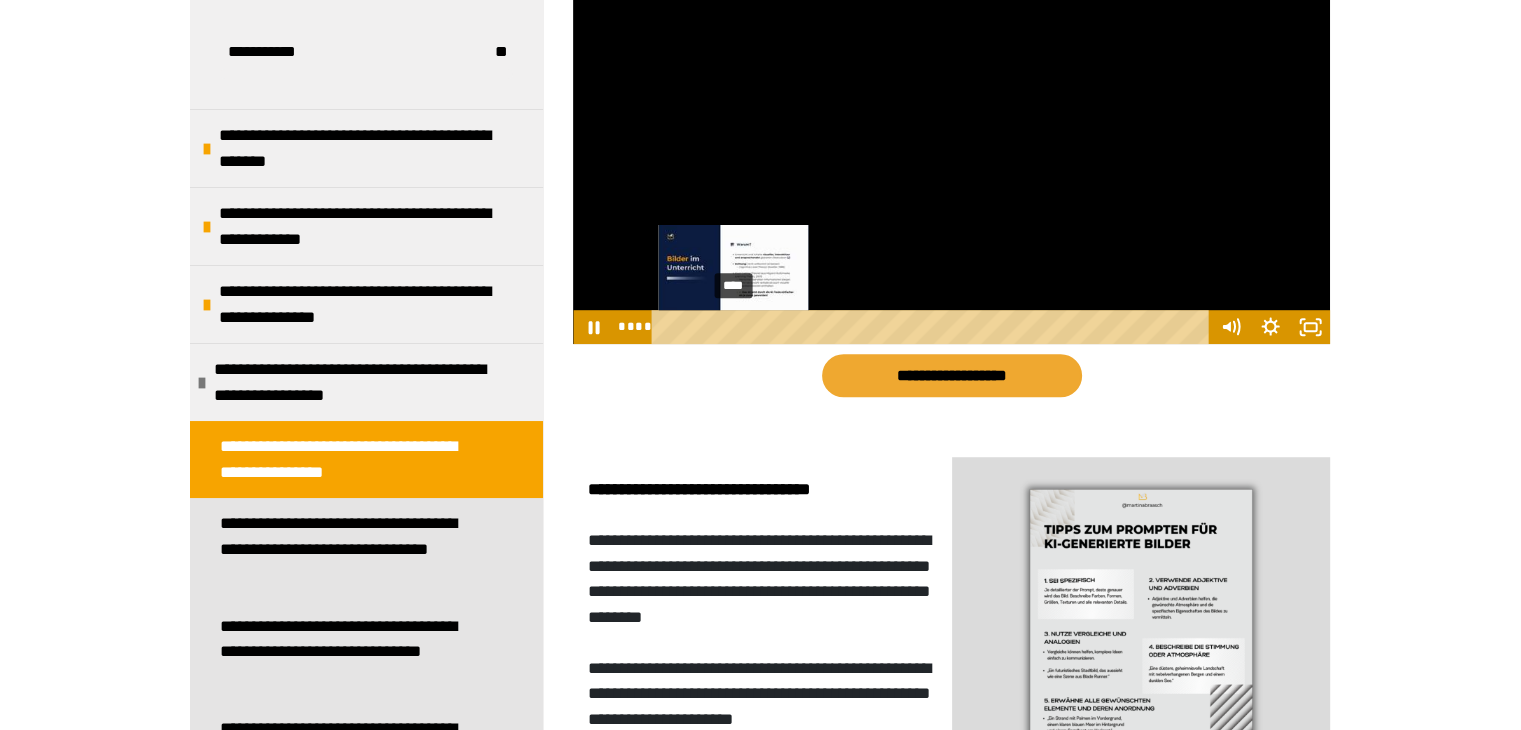 click on "****" at bounding box center (933, 327) 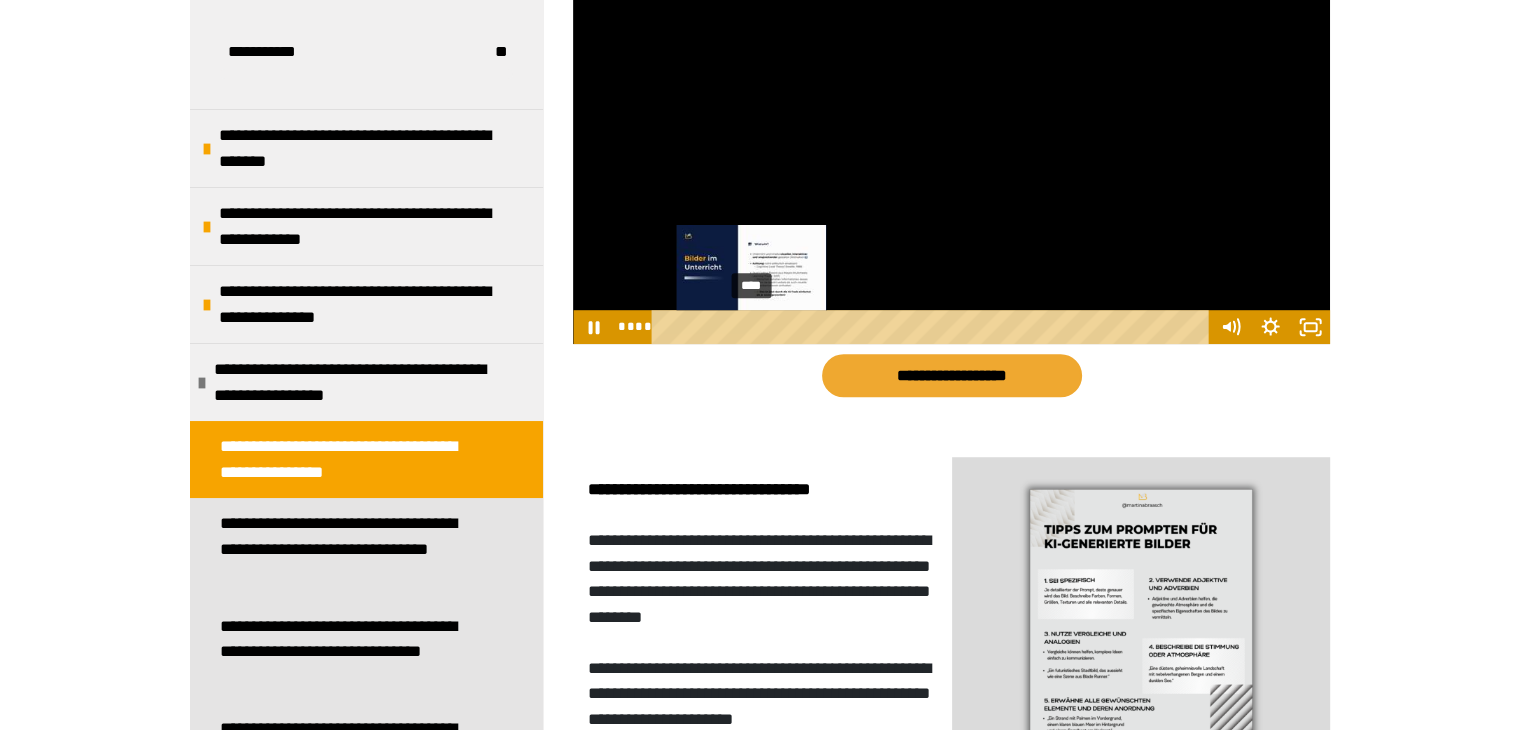 click on "****" at bounding box center (933, 327) 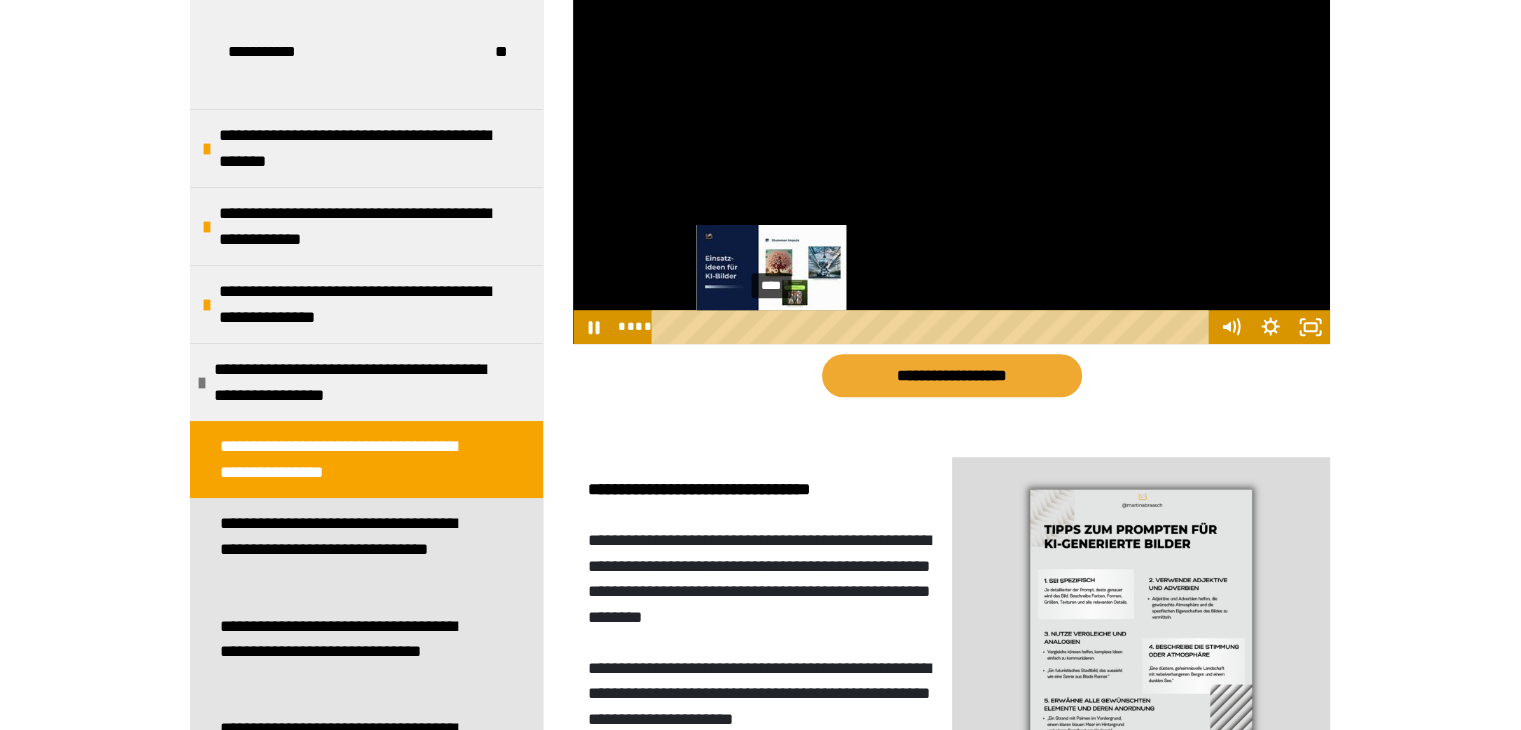 click on "****" at bounding box center (933, 327) 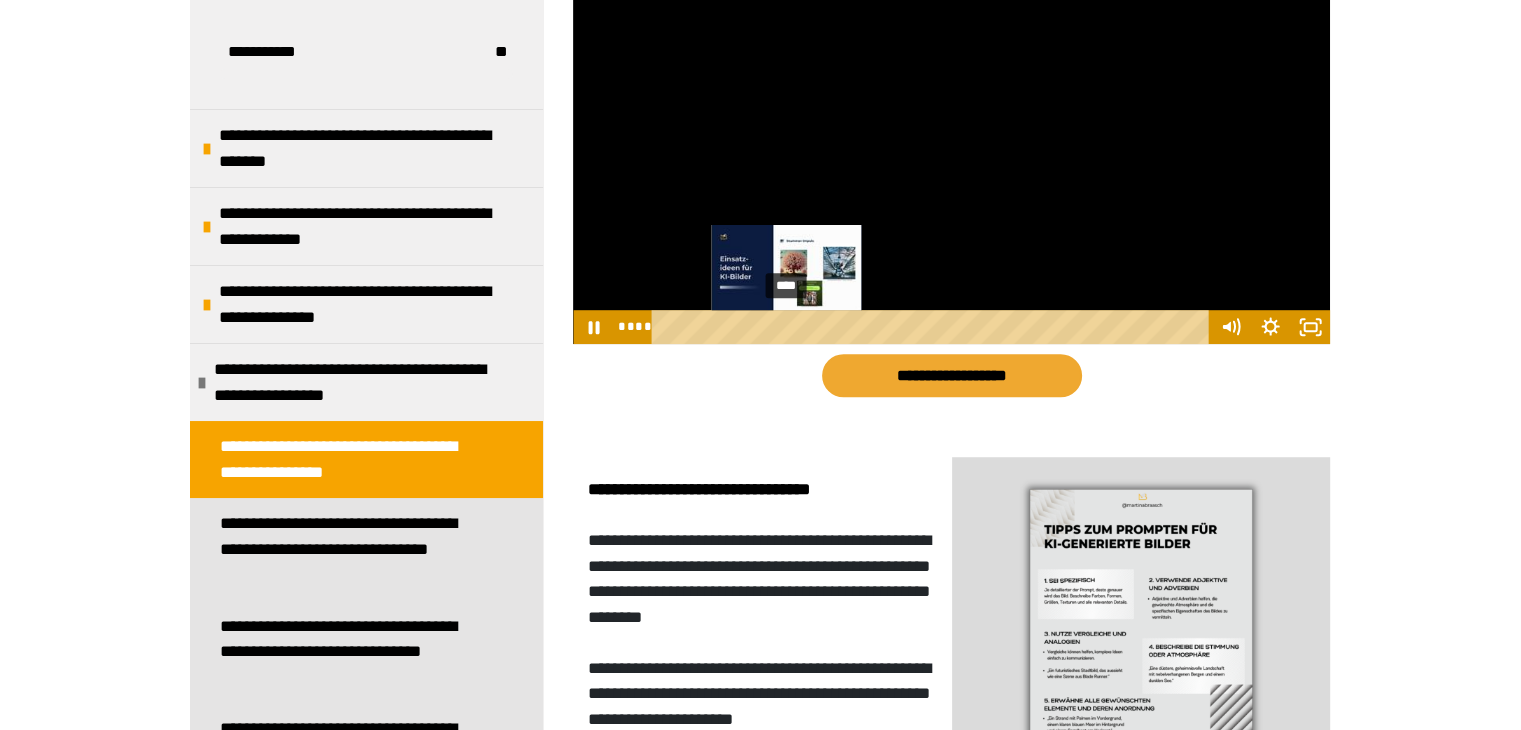 click on "****" at bounding box center (933, 327) 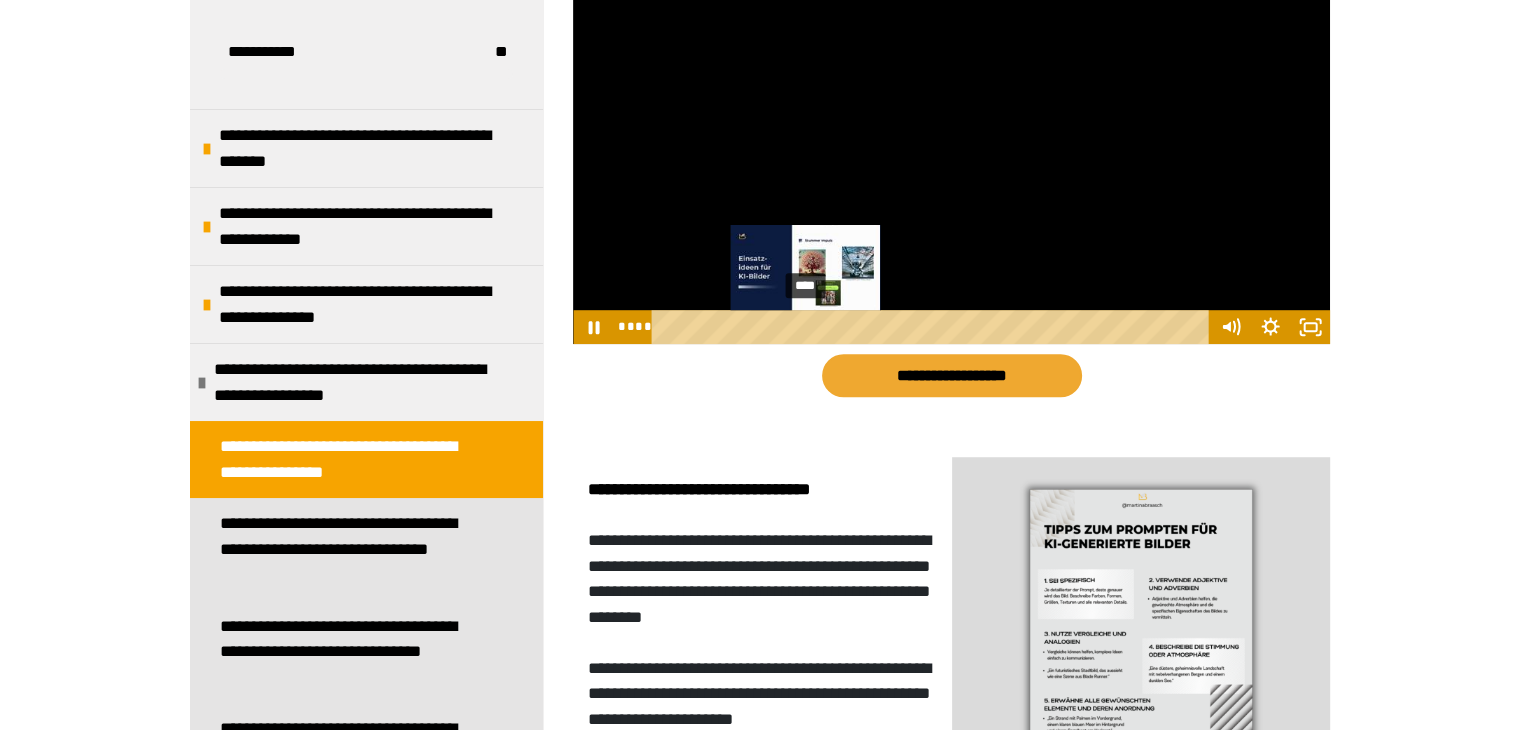 click on "****" at bounding box center [933, 327] 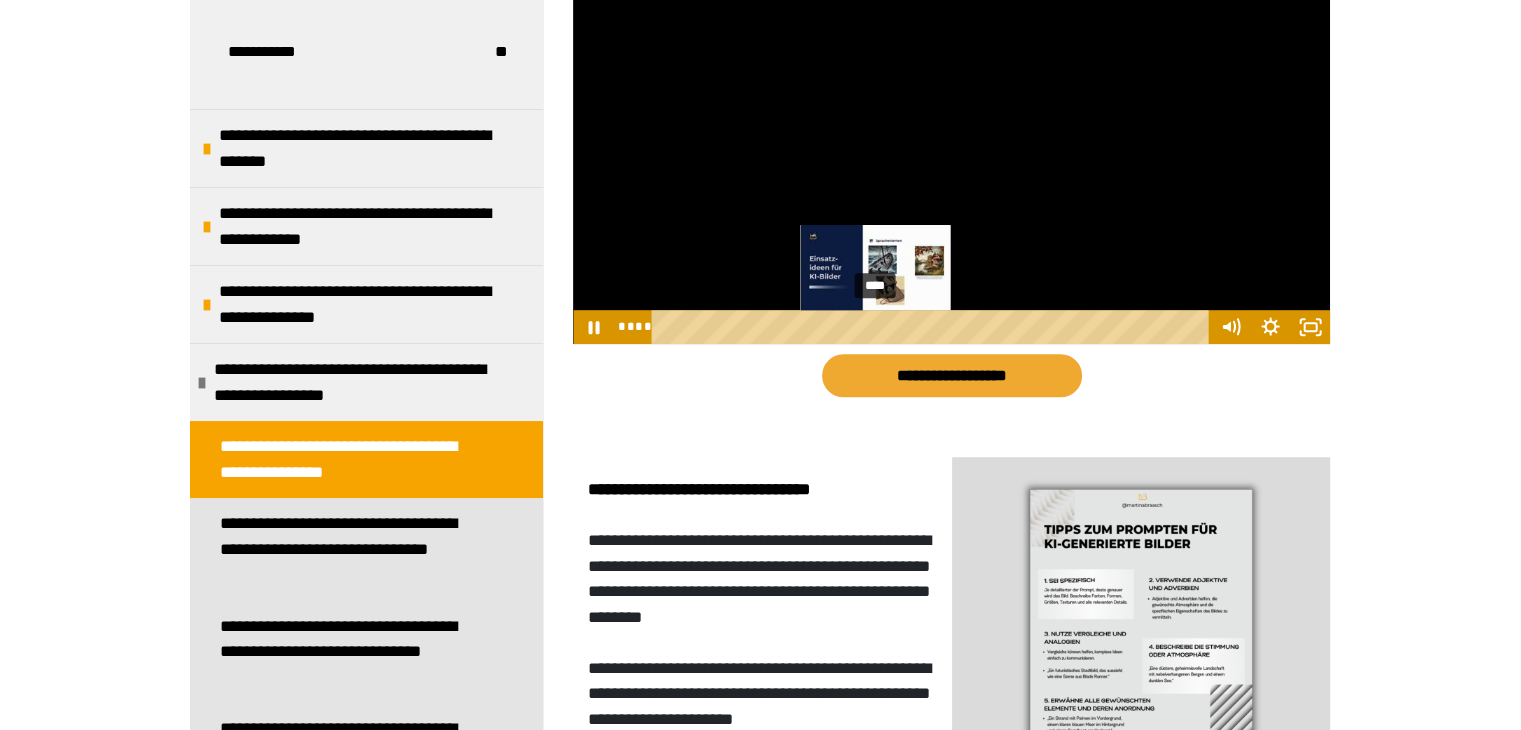 click on "****" at bounding box center [933, 327] 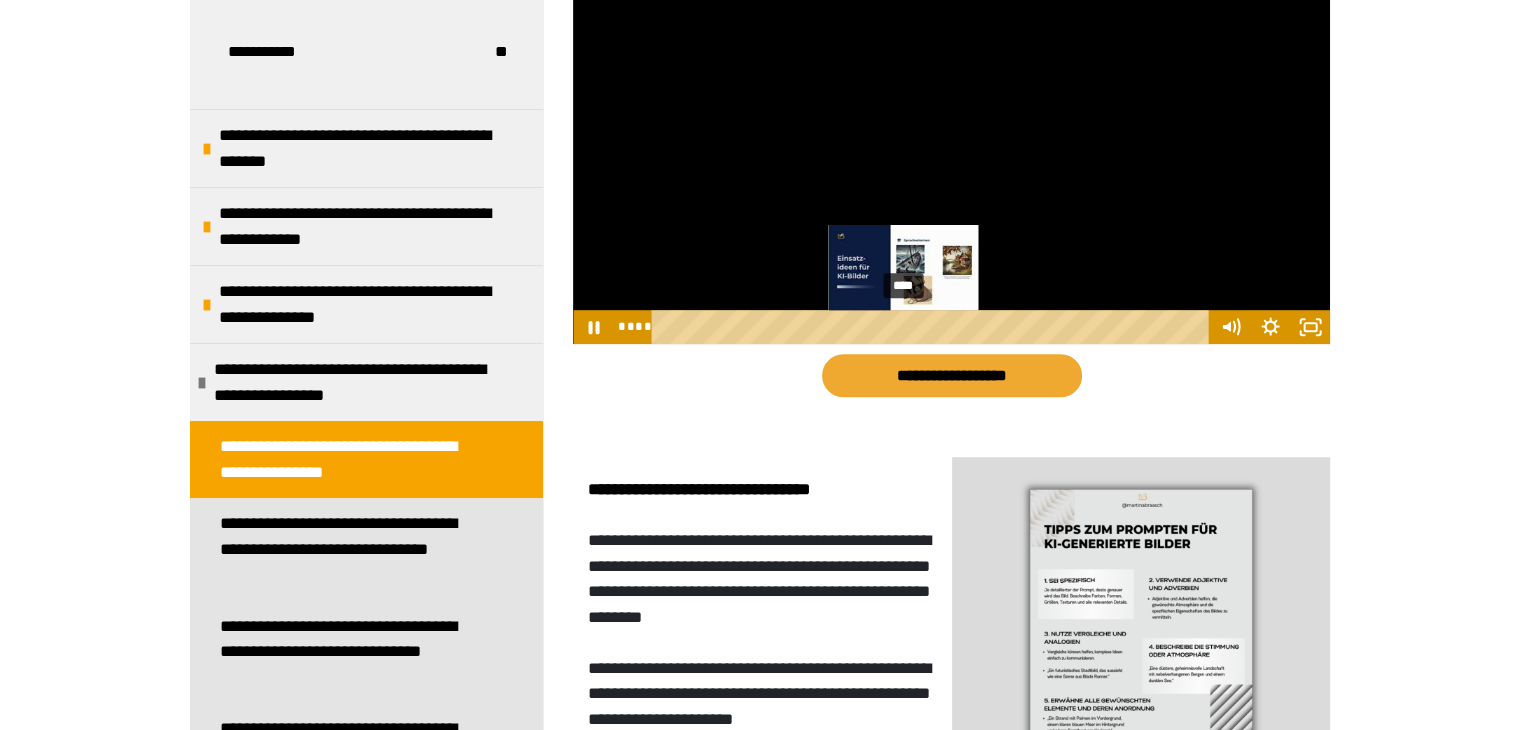 click on "****" at bounding box center [933, 327] 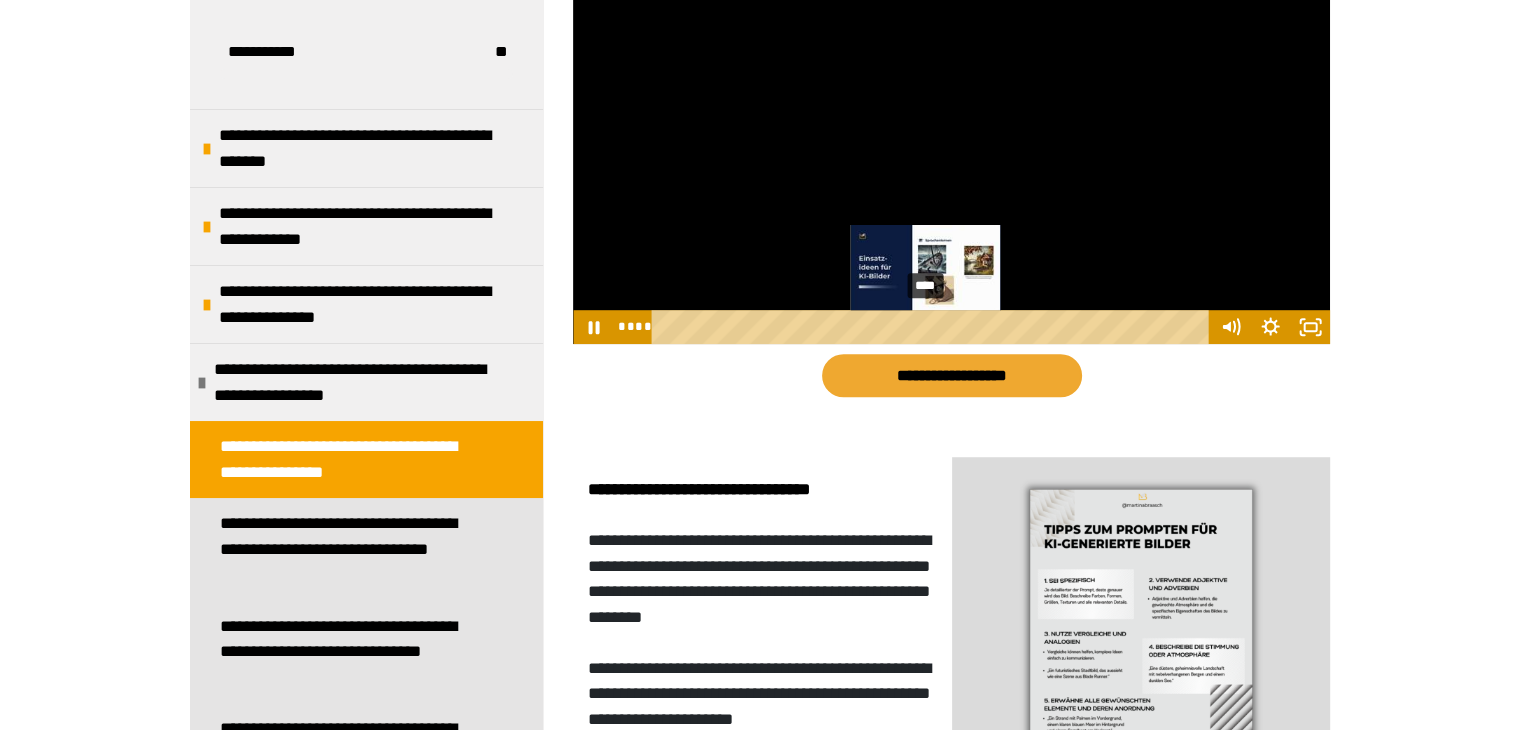 click on "****" at bounding box center [933, 327] 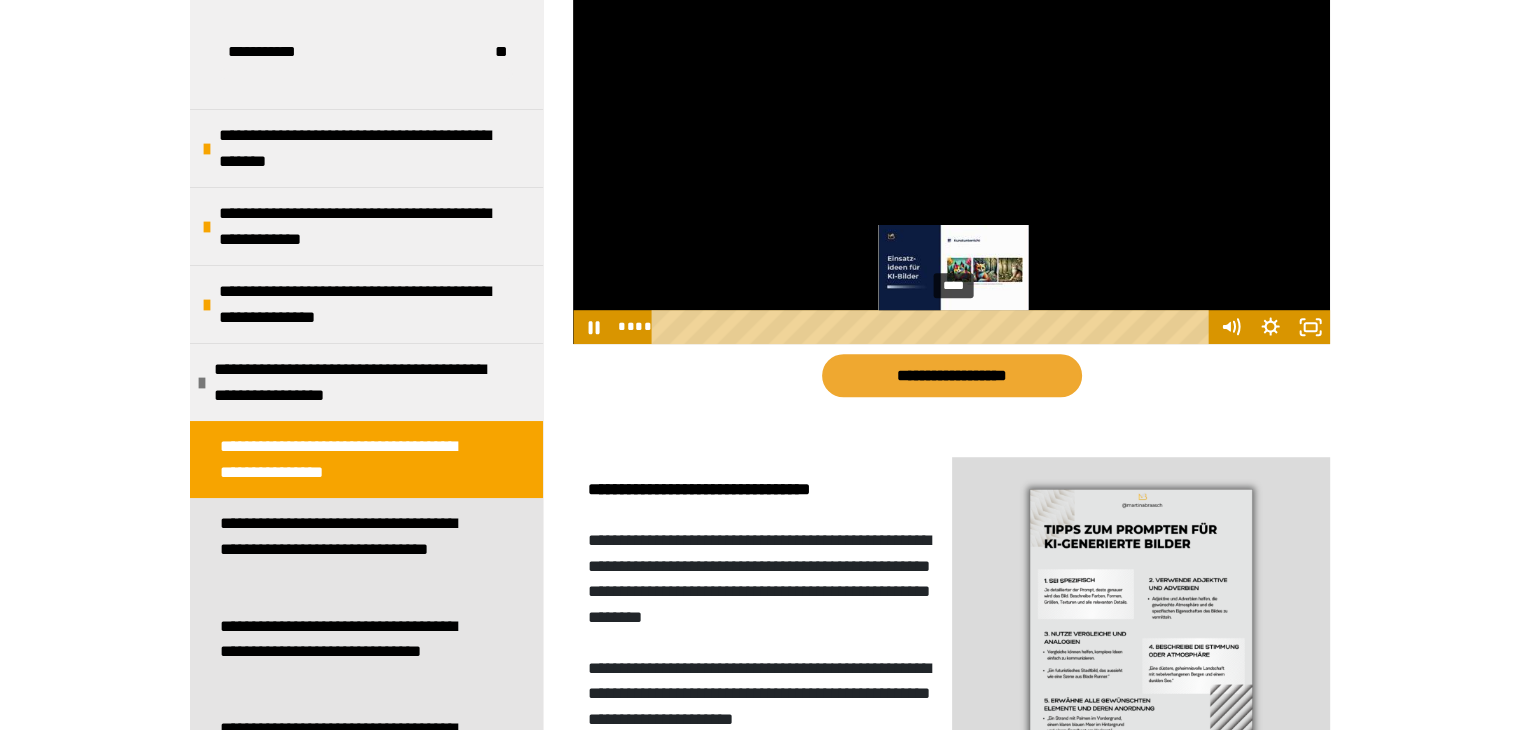 click on "****" at bounding box center [933, 327] 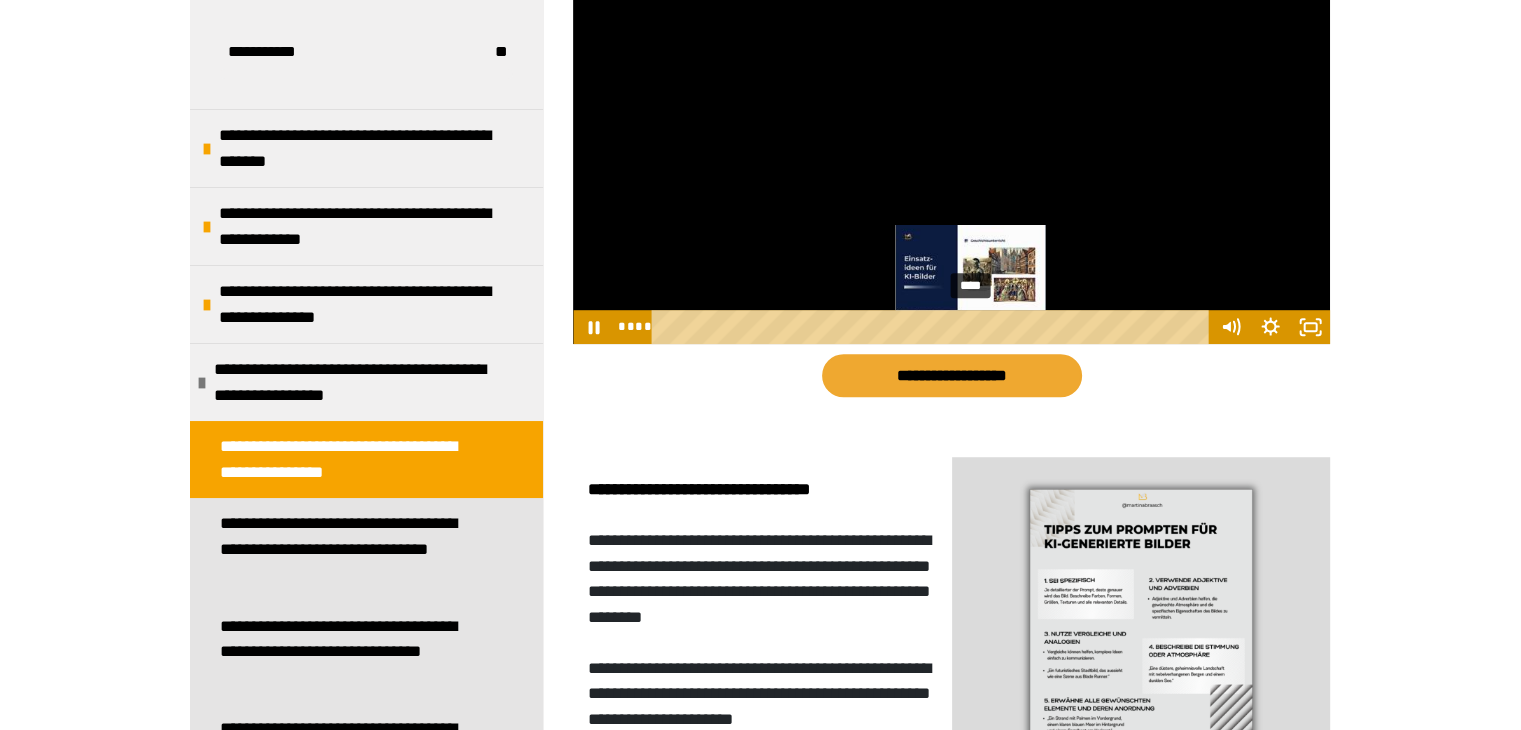 click on "****" at bounding box center [933, 327] 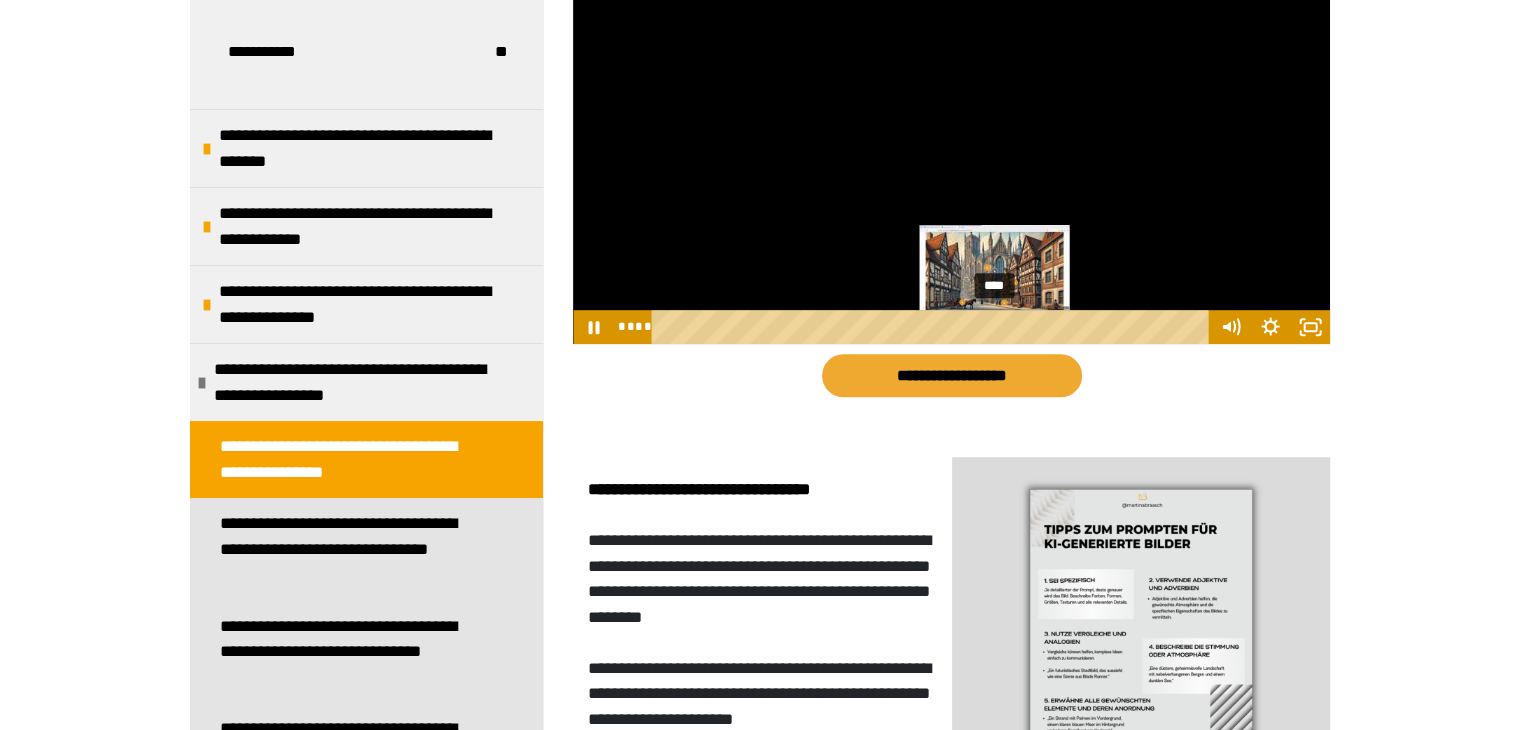 click on "****" at bounding box center (933, 327) 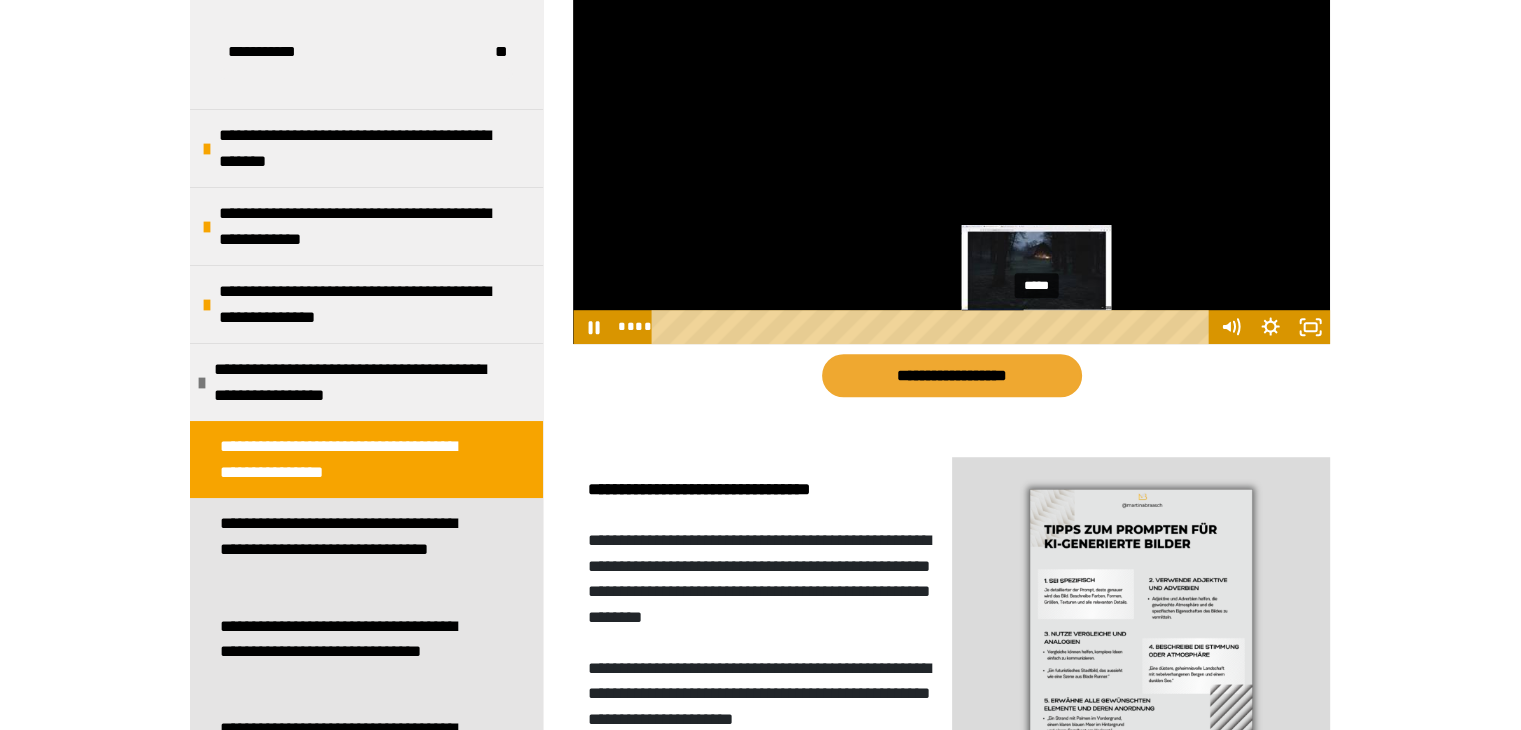 click on "*****" at bounding box center (933, 327) 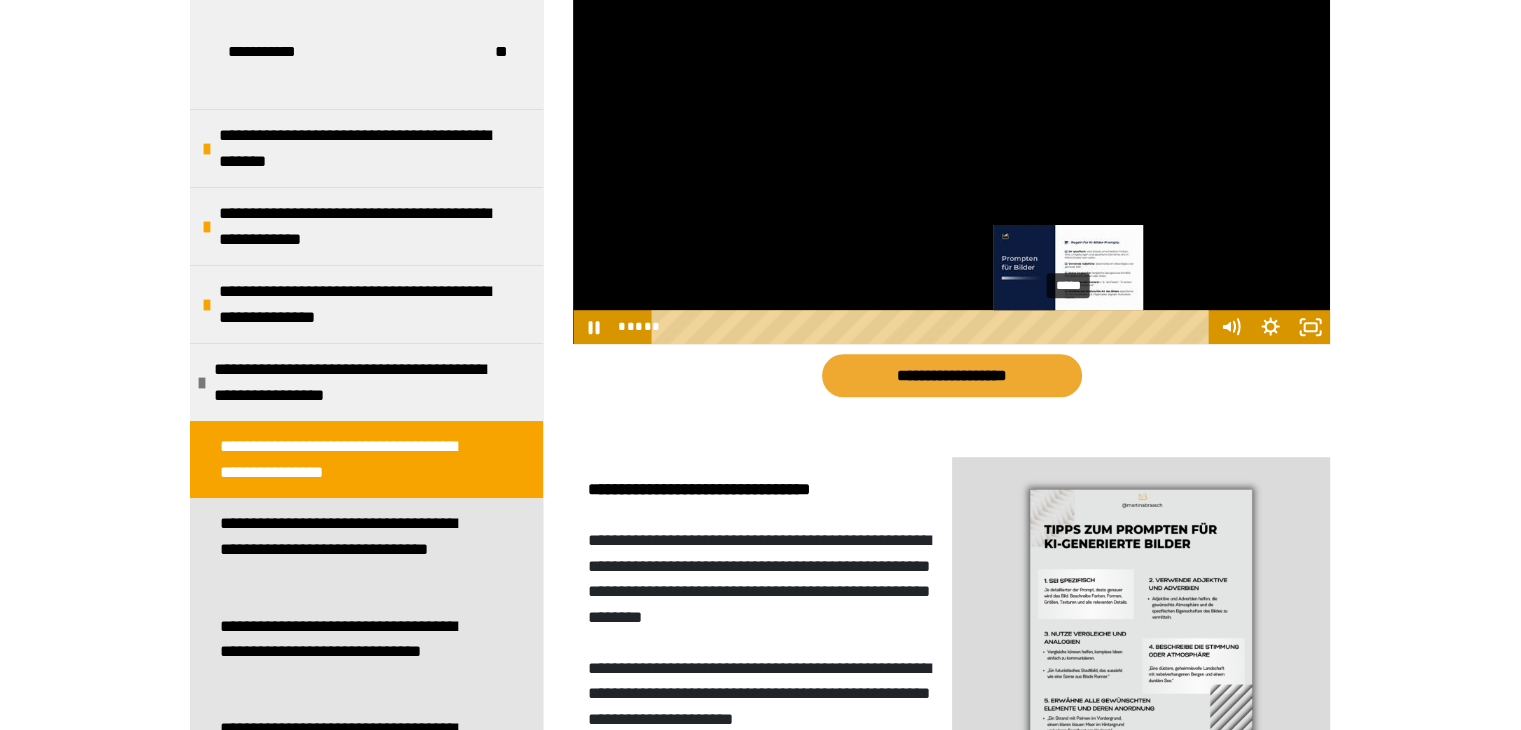 click on "*****" at bounding box center (933, 327) 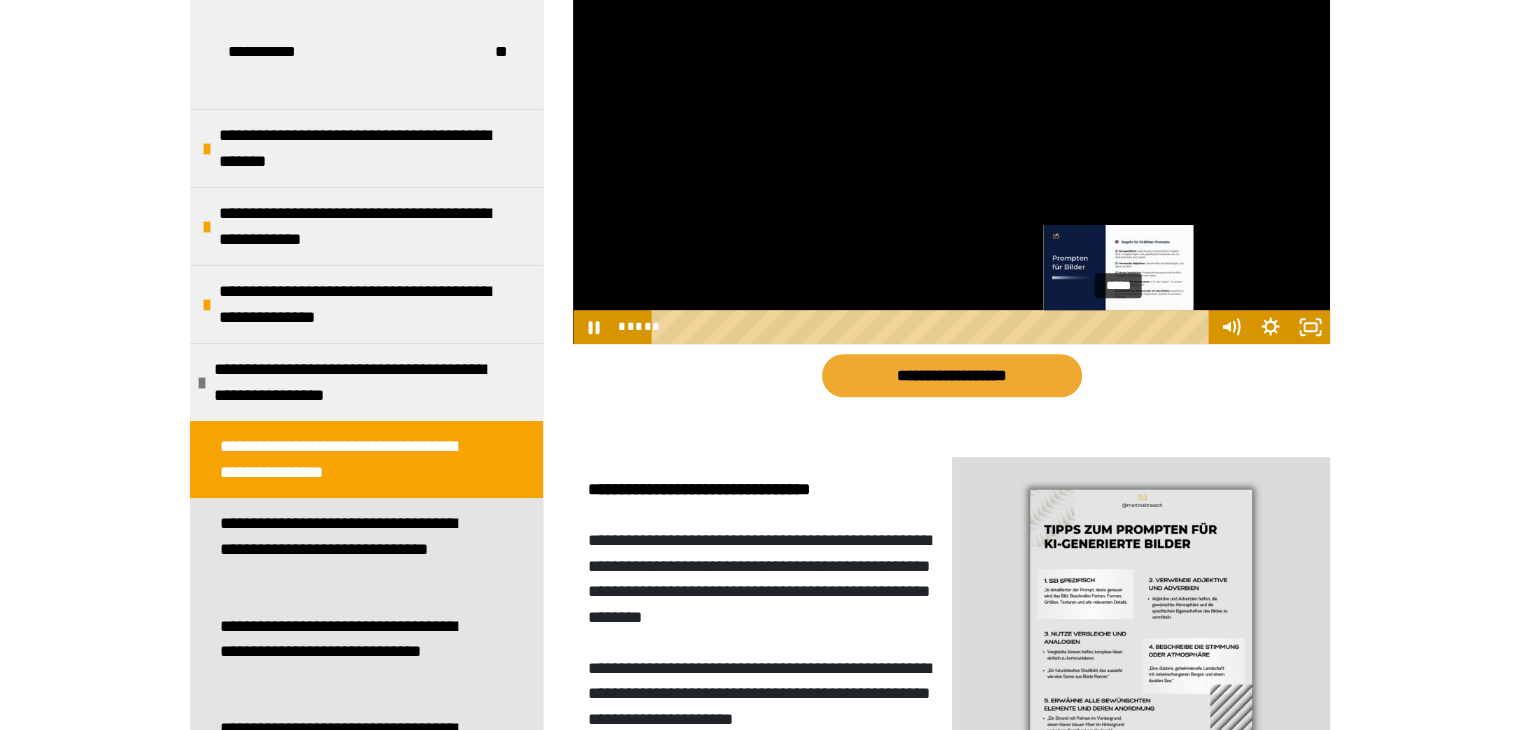 click on "*****" at bounding box center (933, 327) 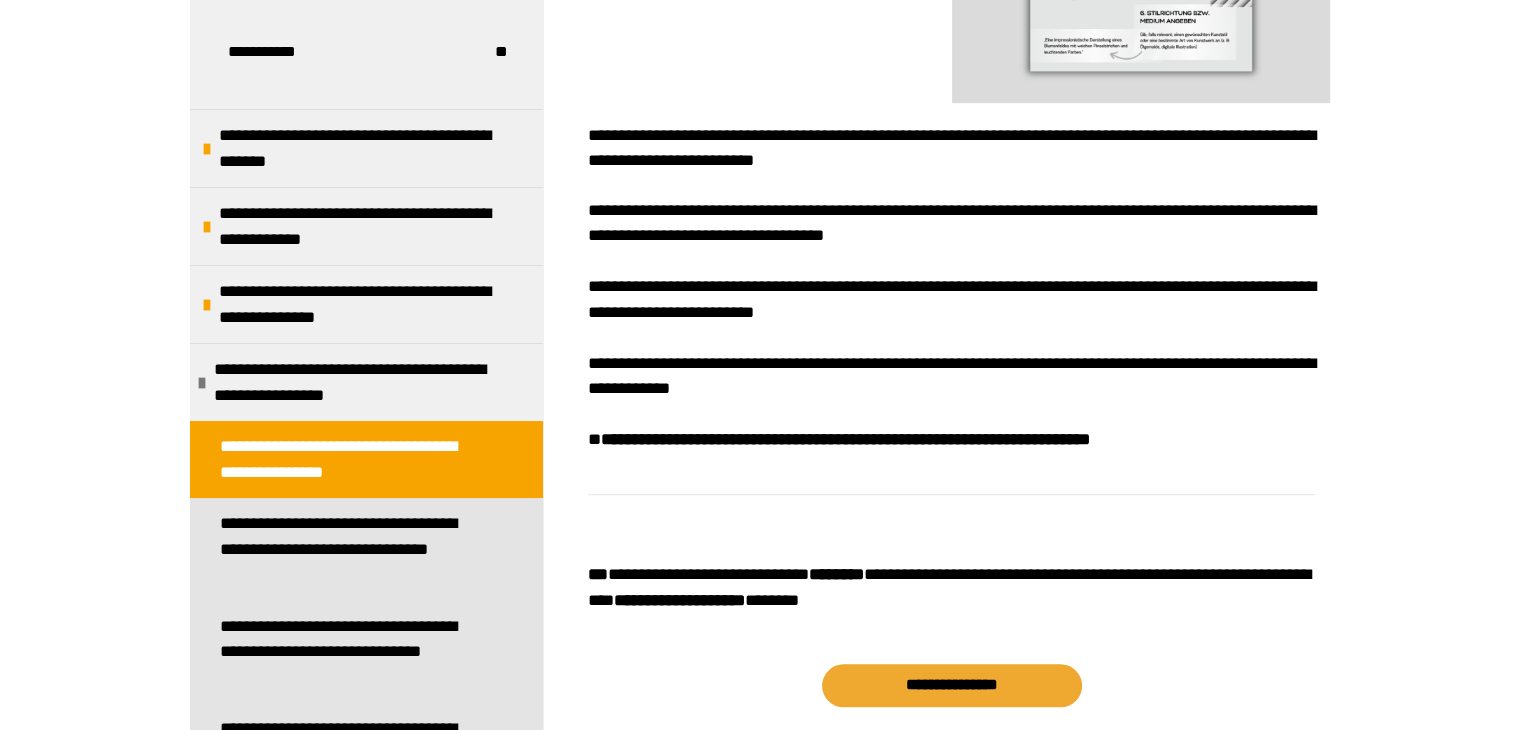 scroll, scrollTop: 2000, scrollLeft: 0, axis: vertical 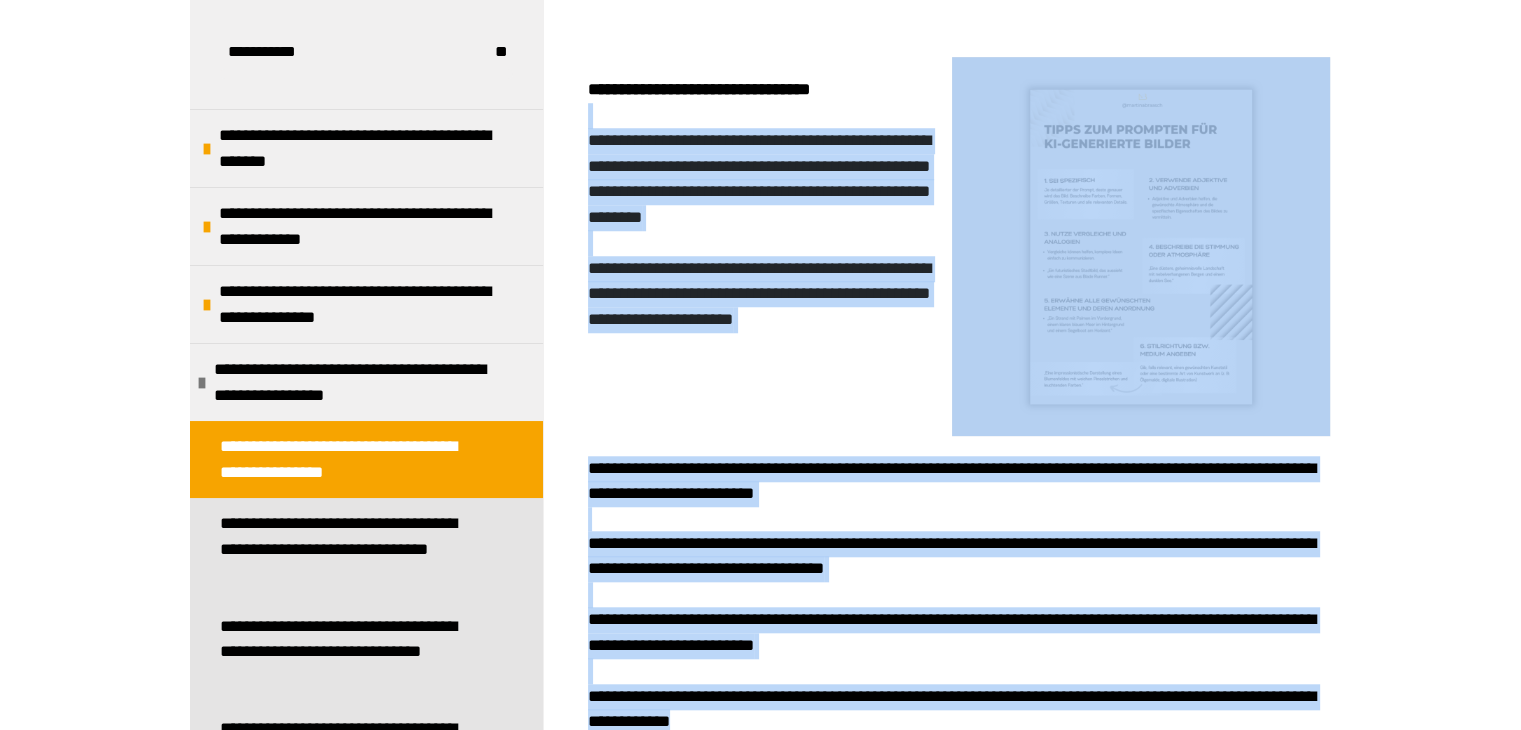 drag, startPoint x: 894, startPoint y: 513, endPoint x: 583, endPoint y: 209, distance: 434.89883 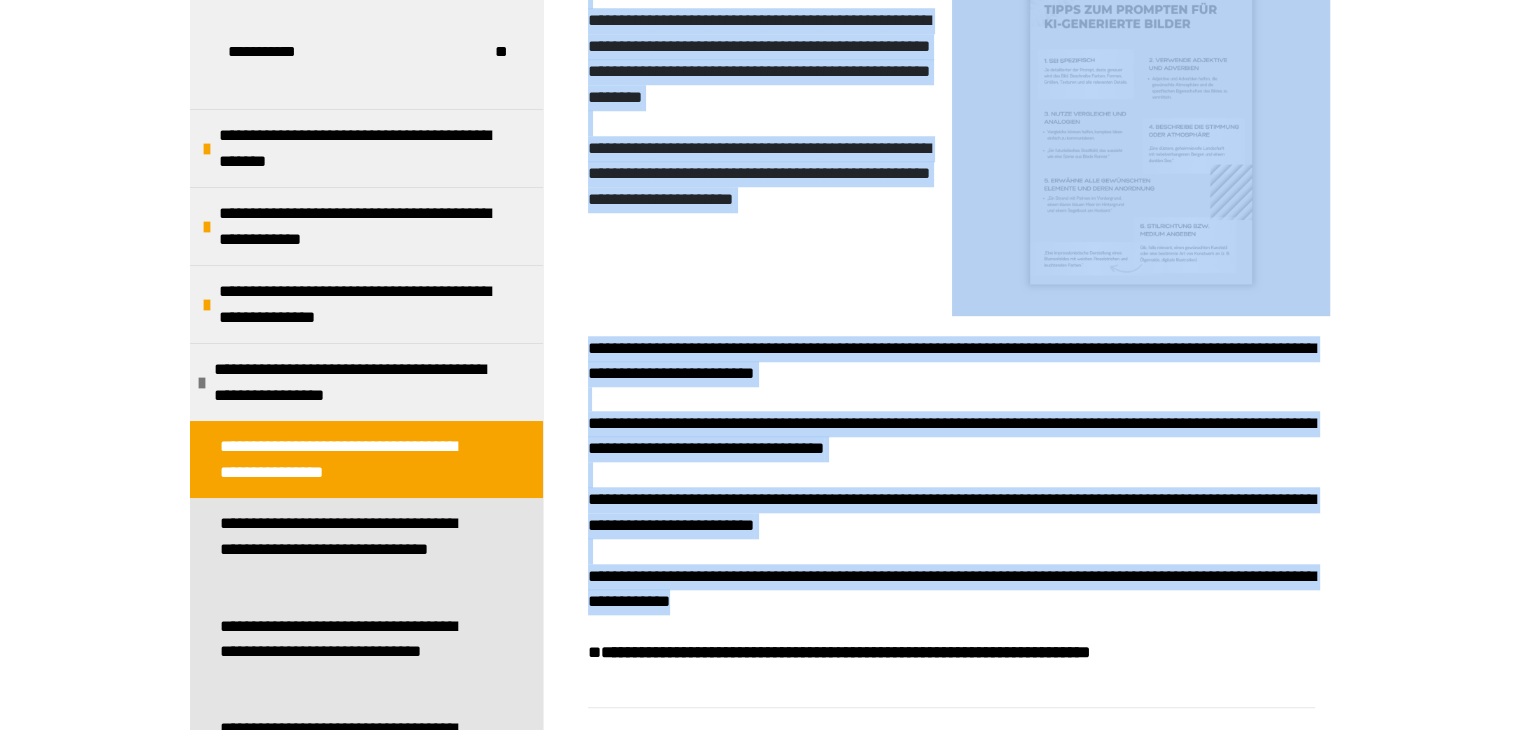 scroll, scrollTop: 1800, scrollLeft: 0, axis: vertical 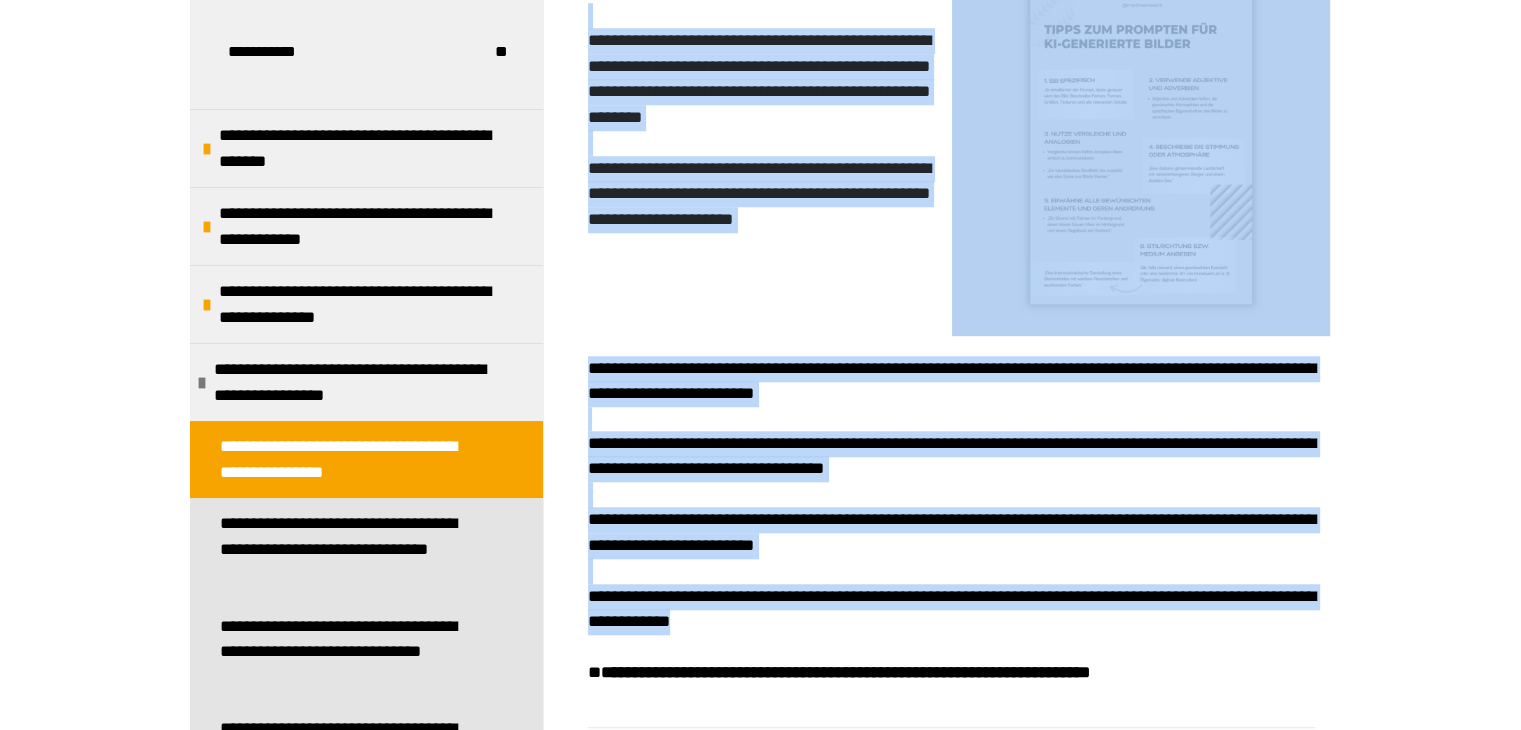 copy on "**********" 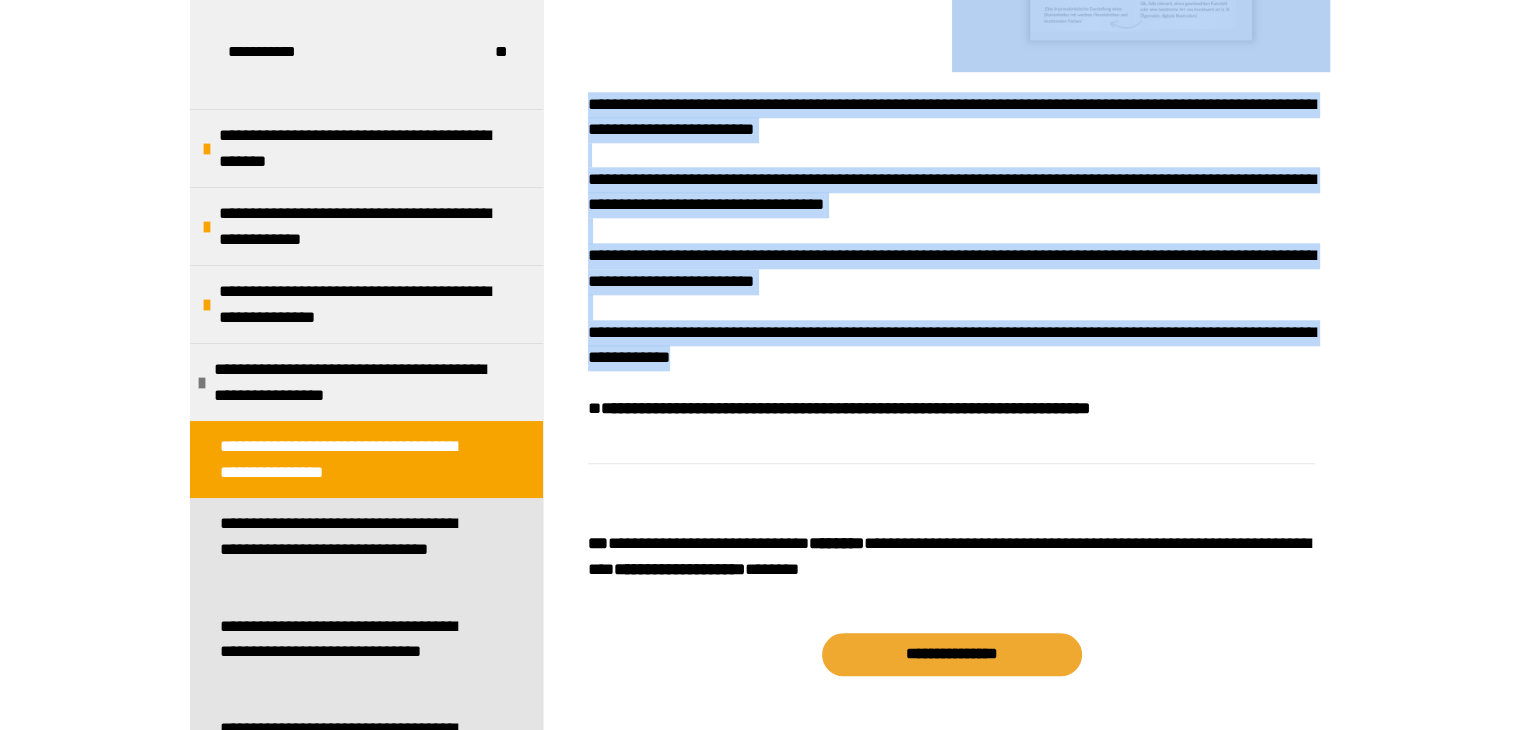scroll, scrollTop: 1900, scrollLeft: 0, axis: vertical 